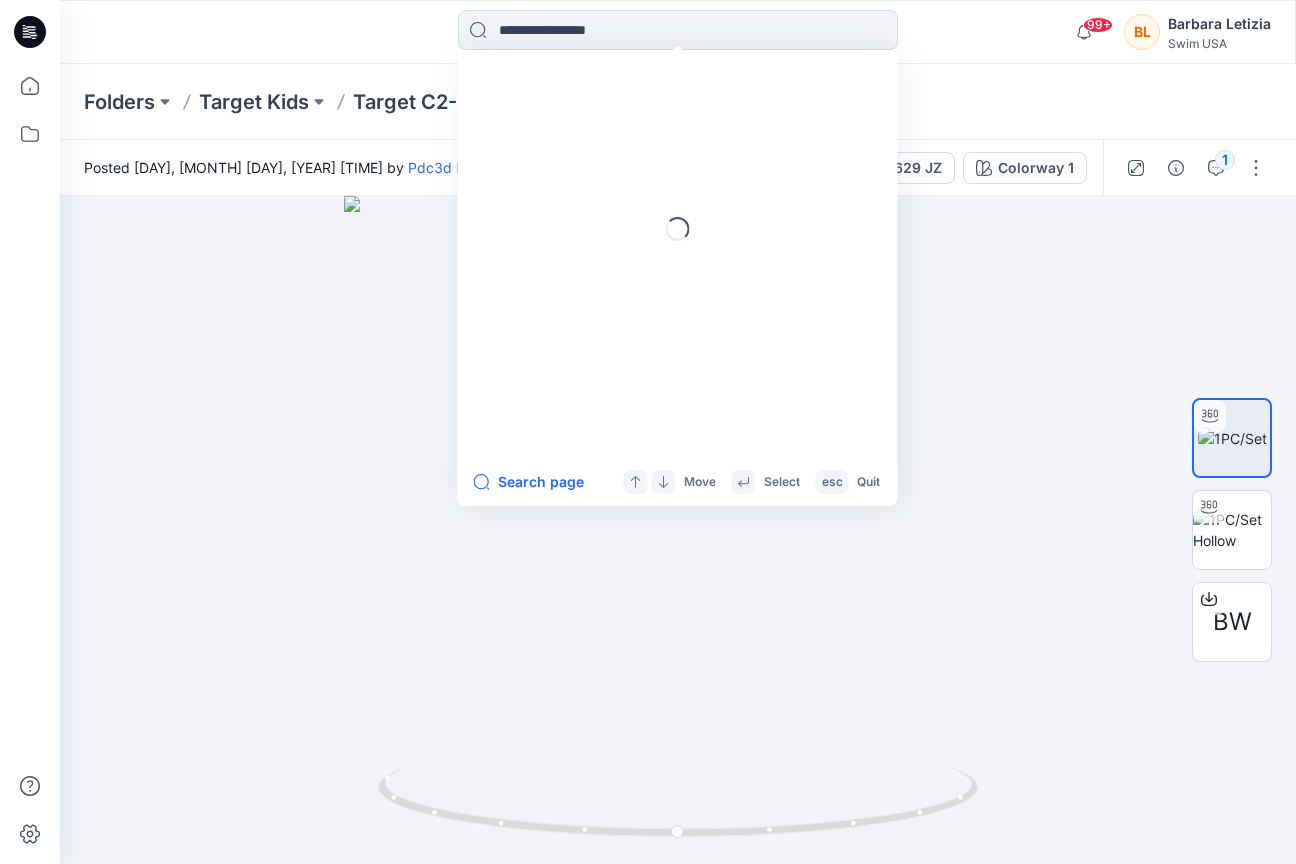 scroll, scrollTop: 0, scrollLeft: 0, axis: both 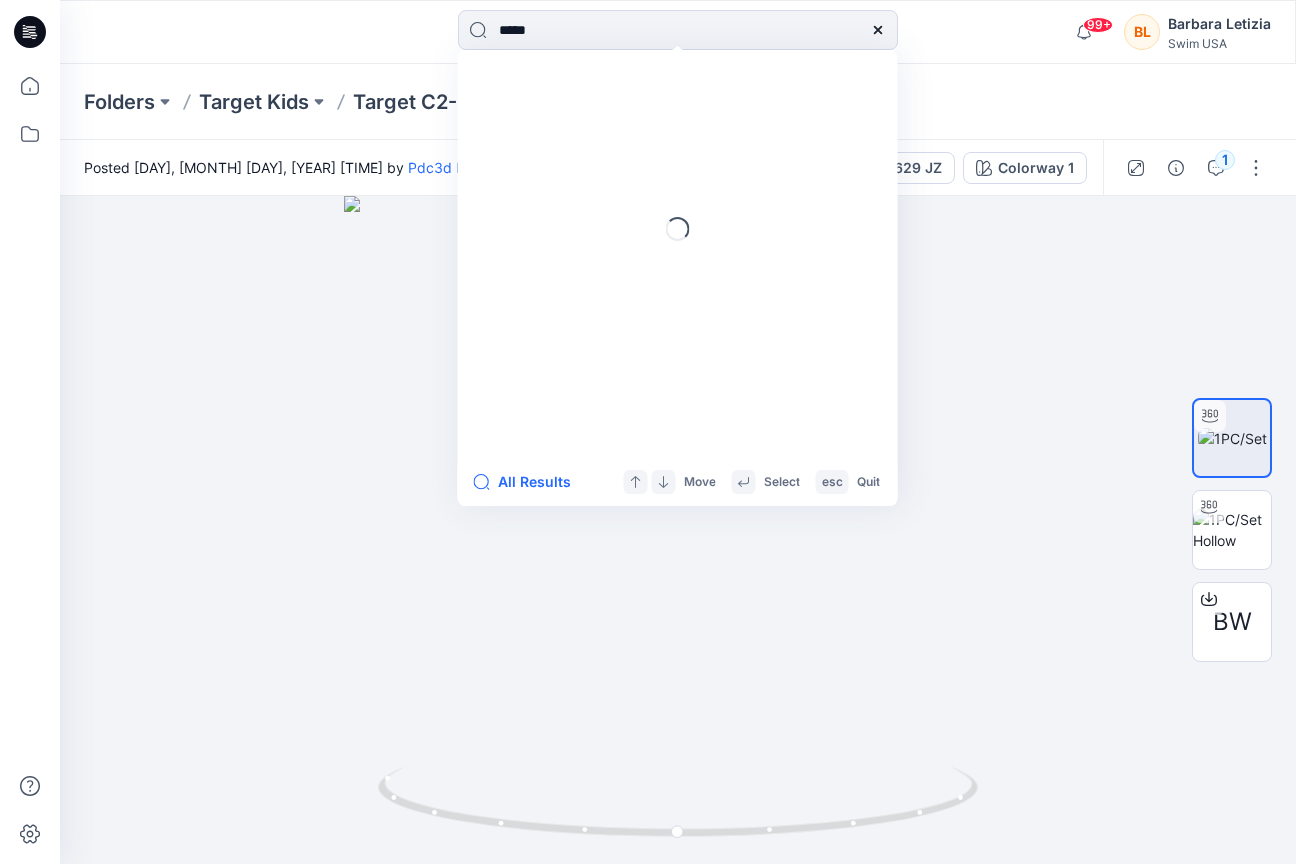 type on "******" 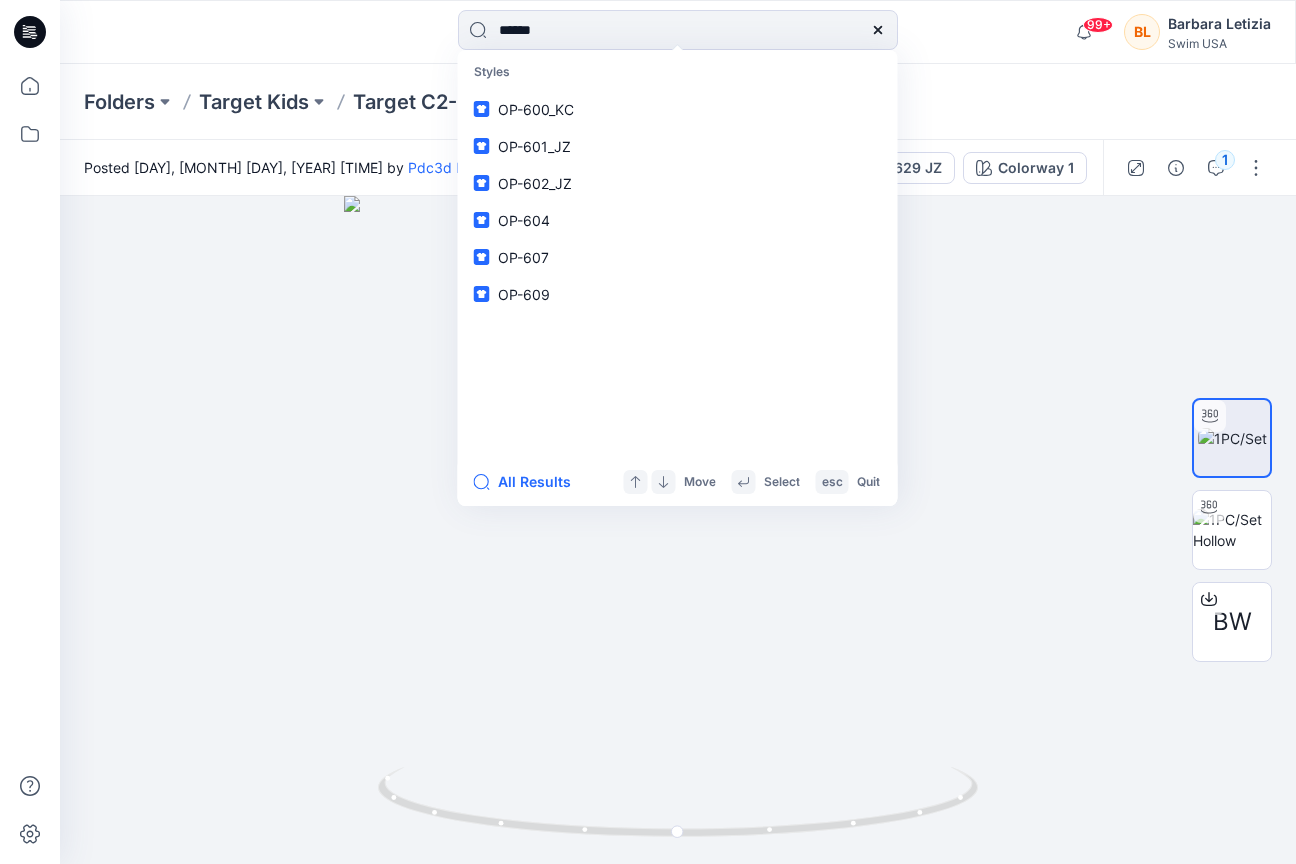 type 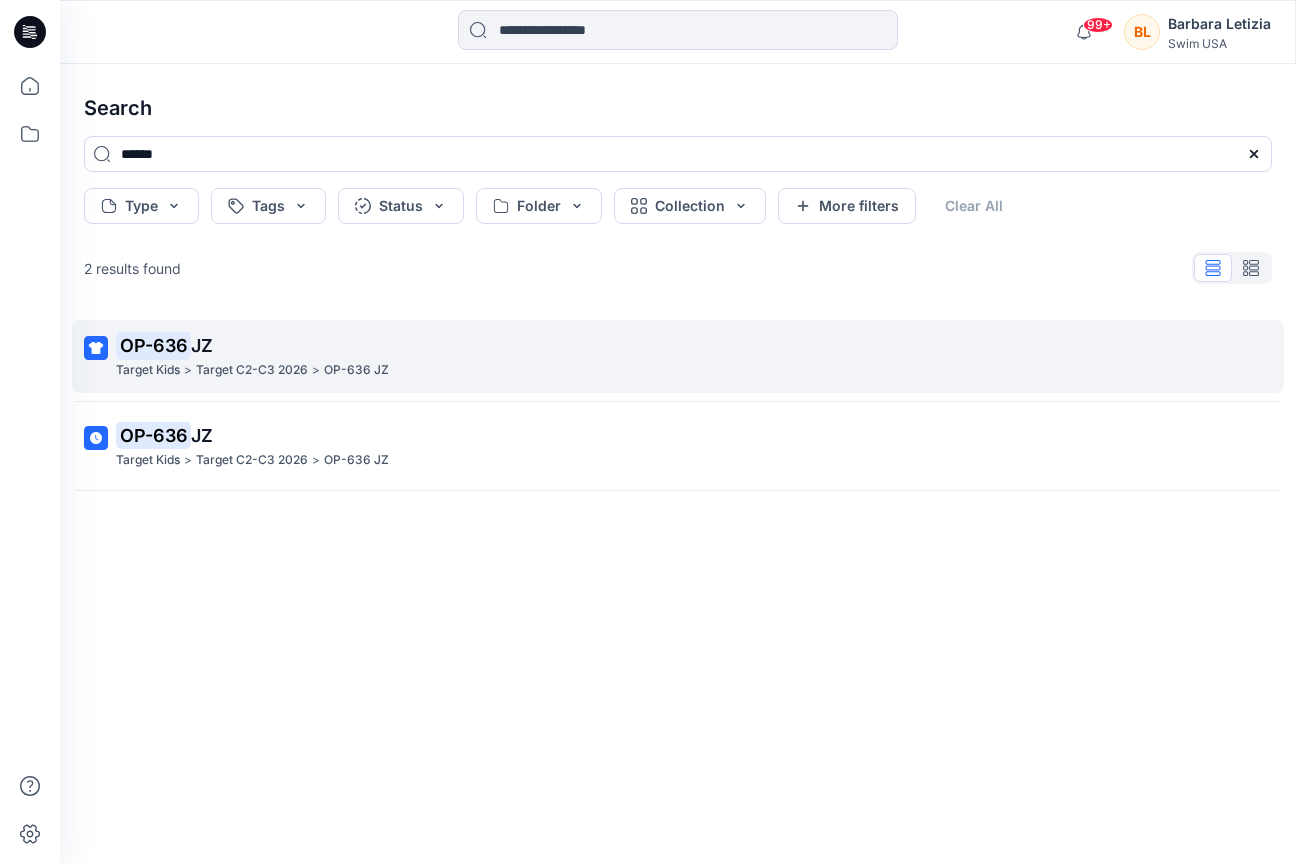 click on "OP-636" at bounding box center [153, 345] 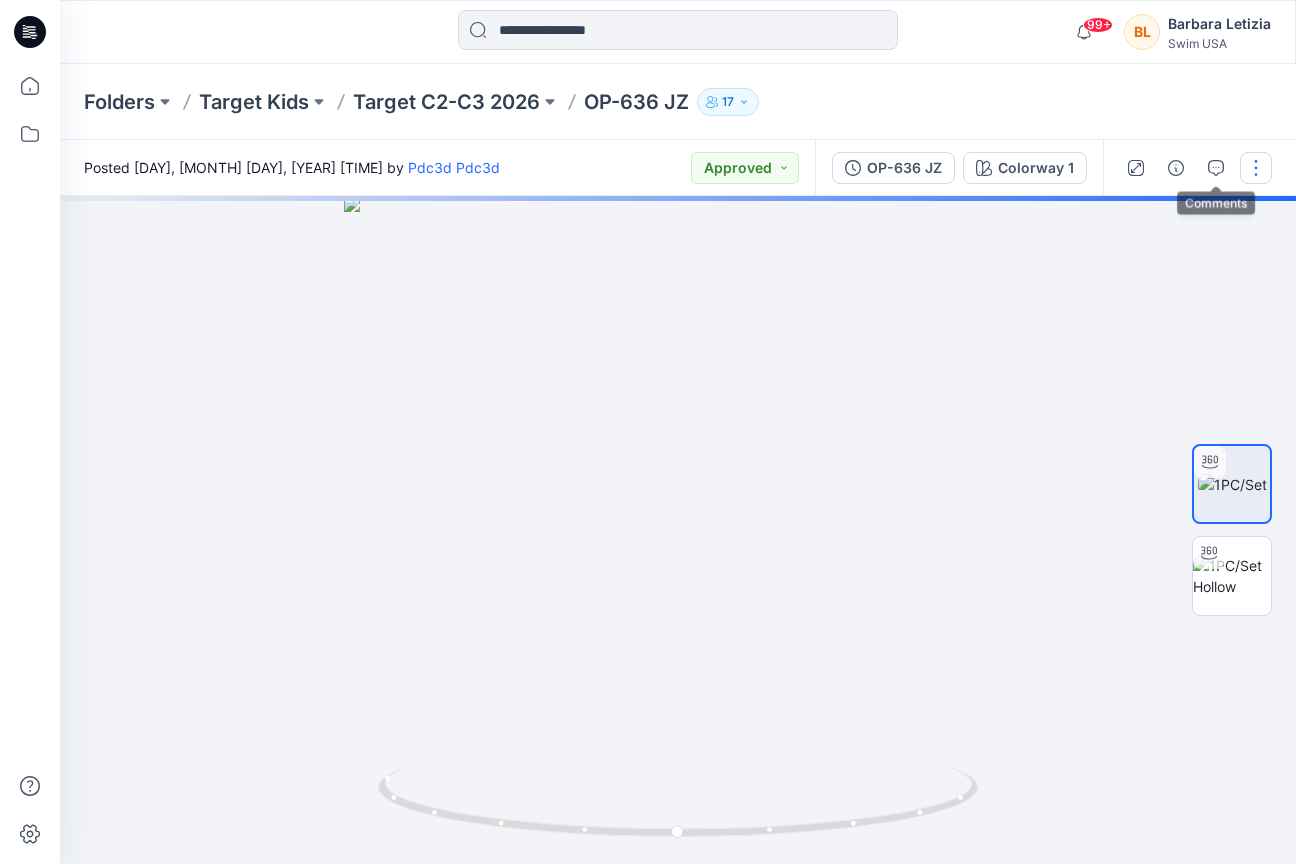 click at bounding box center [1256, 168] 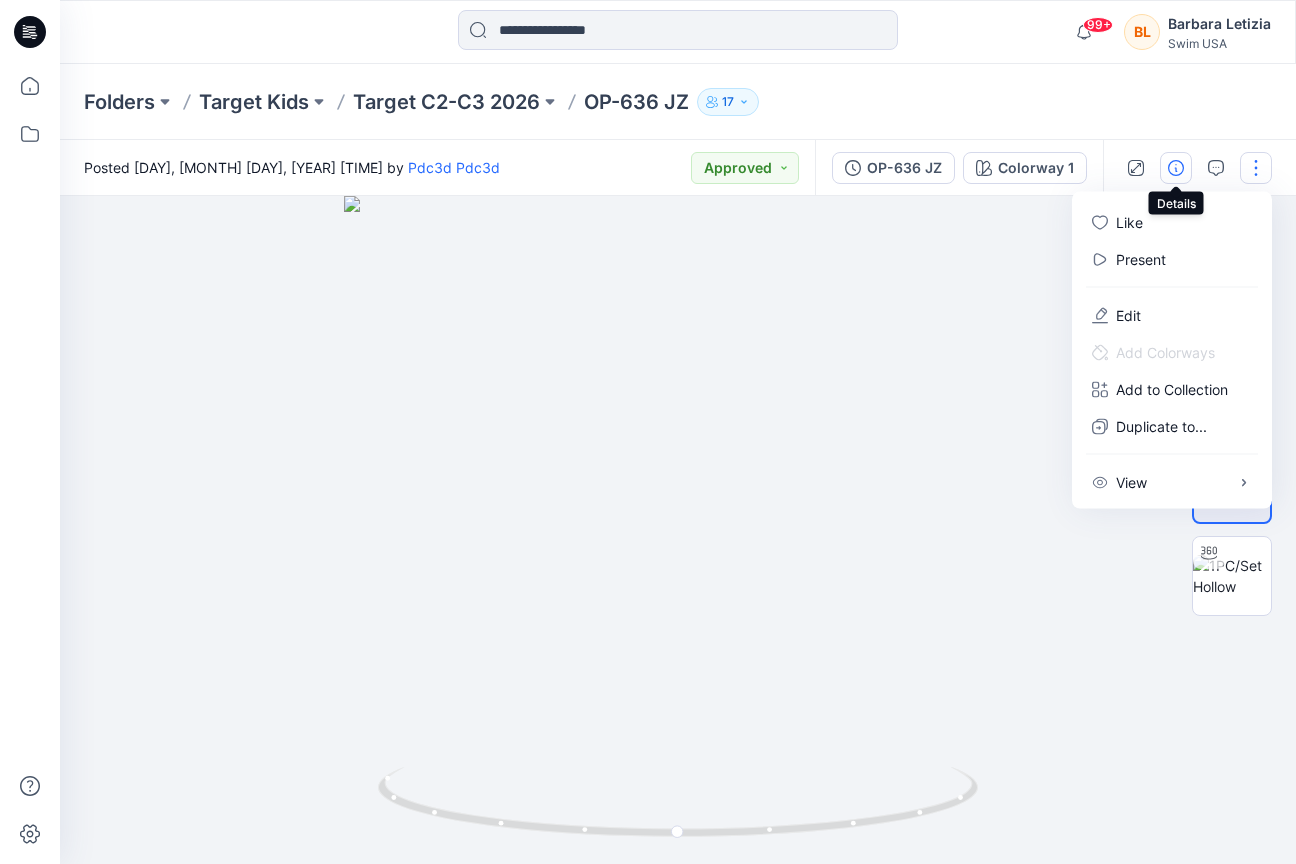 click 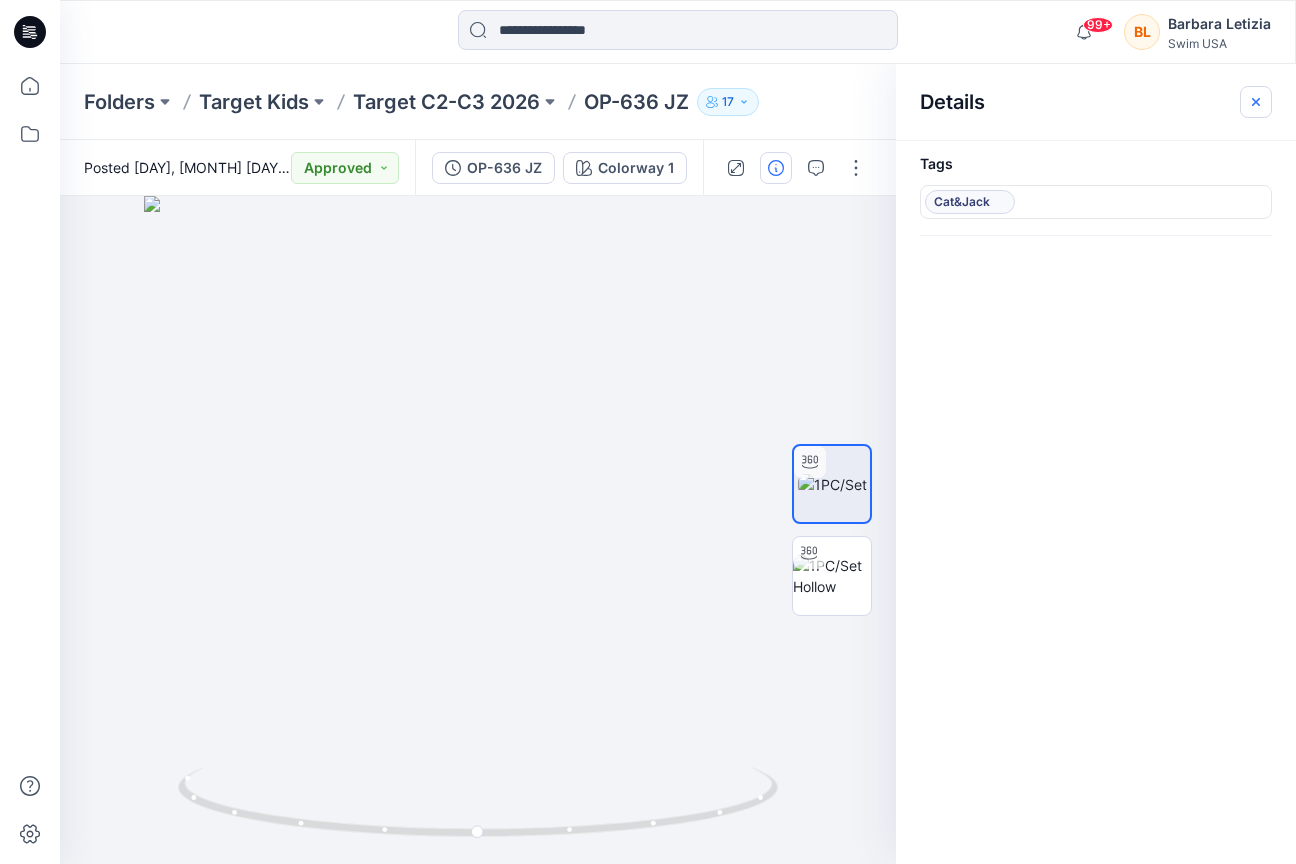 click 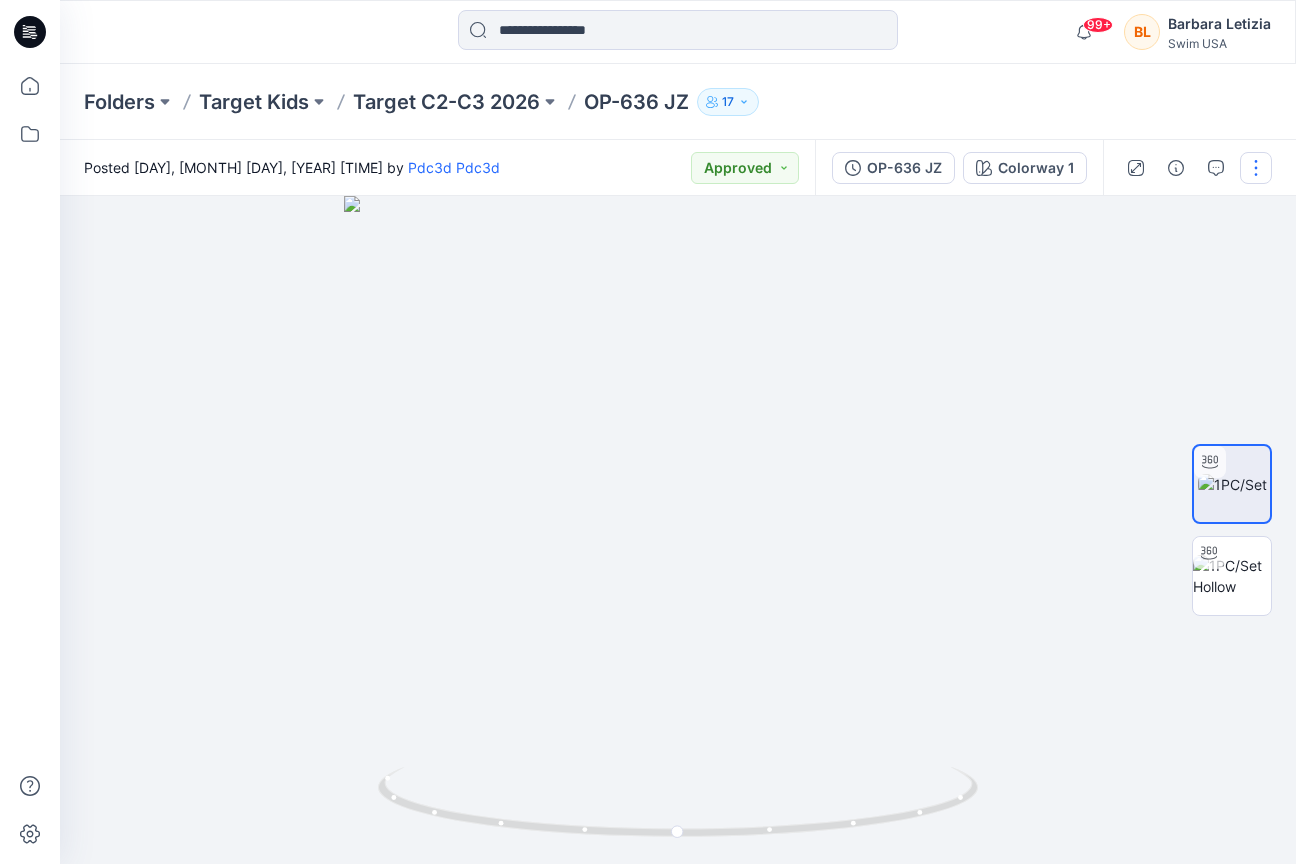click at bounding box center [1256, 168] 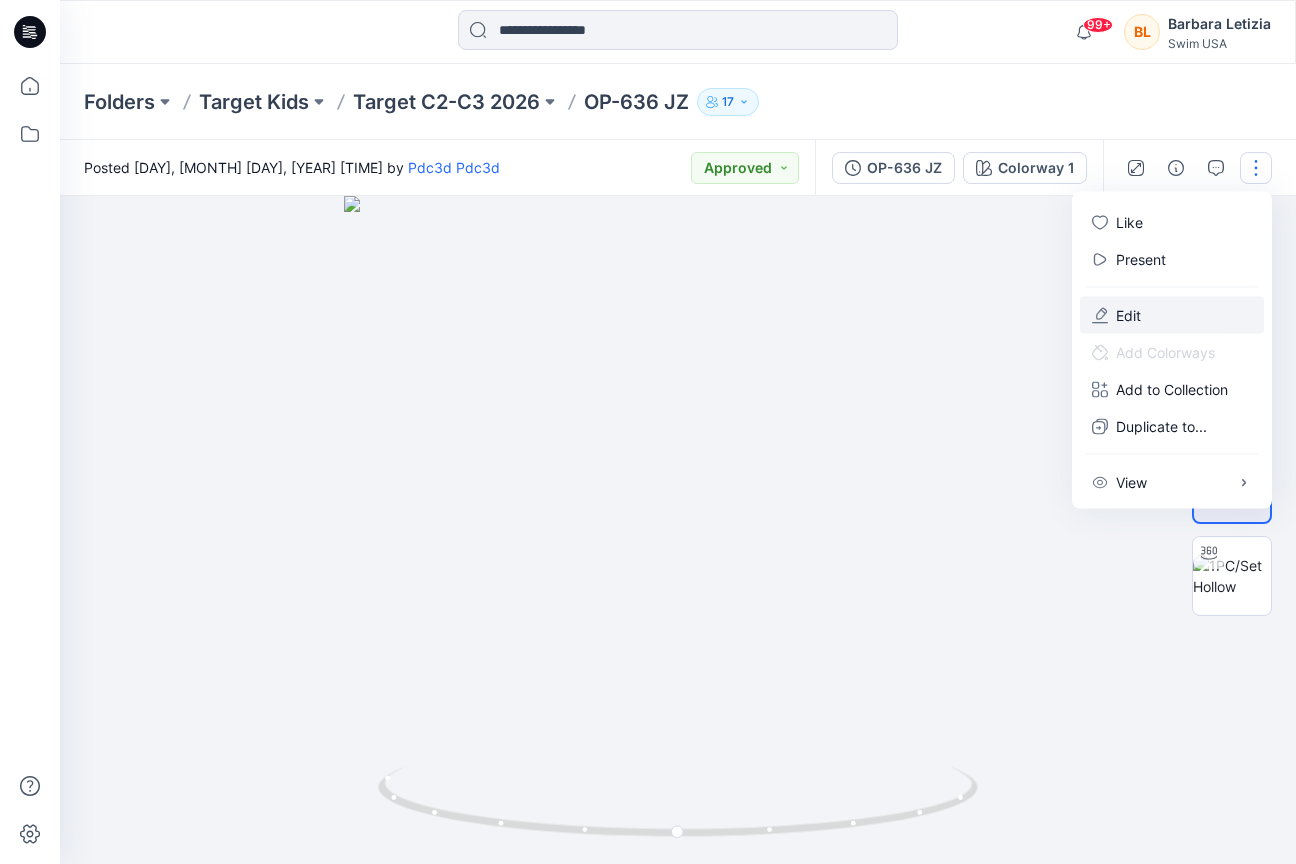 click on "Edit" at bounding box center [1128, 315] 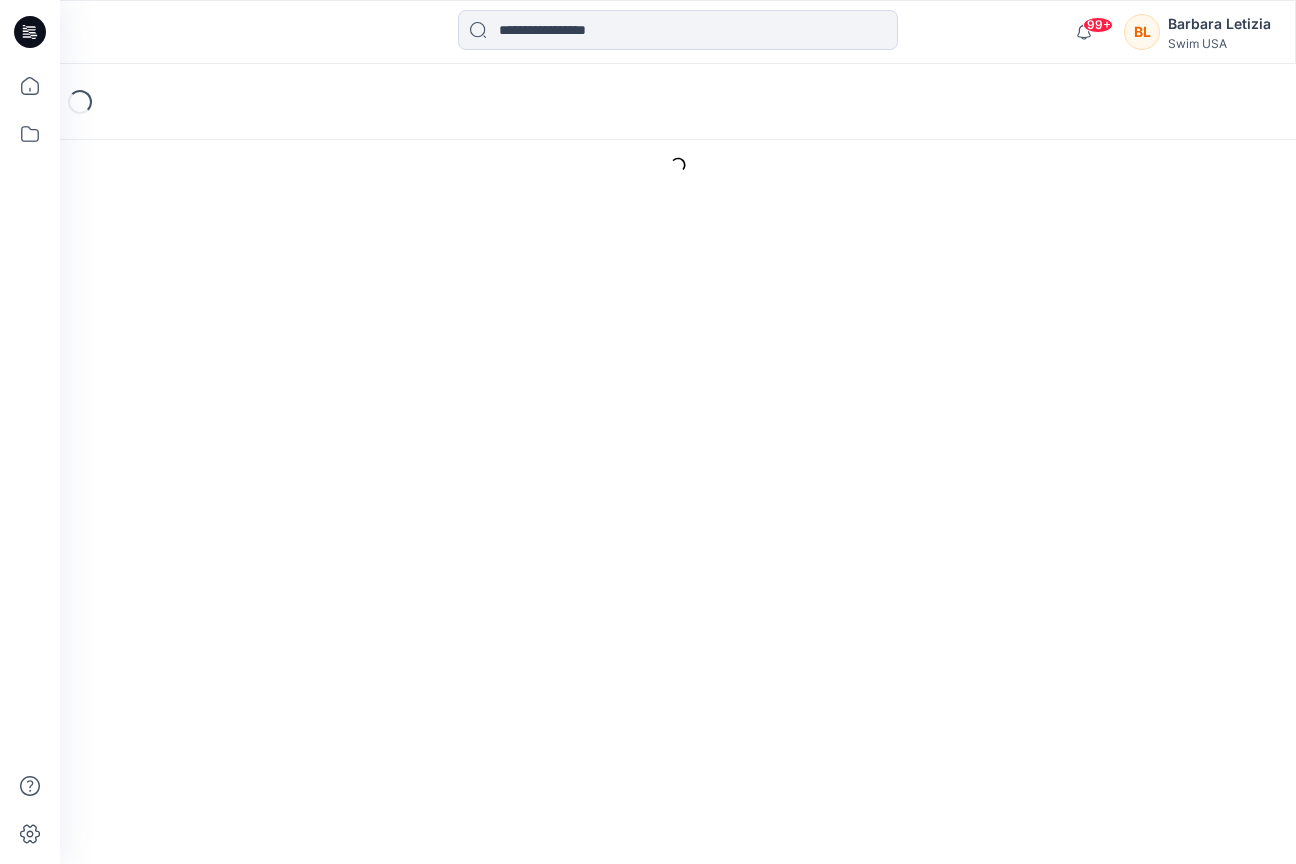 scroll, scrollTop: 0, scrollLeft: 0, axis: both 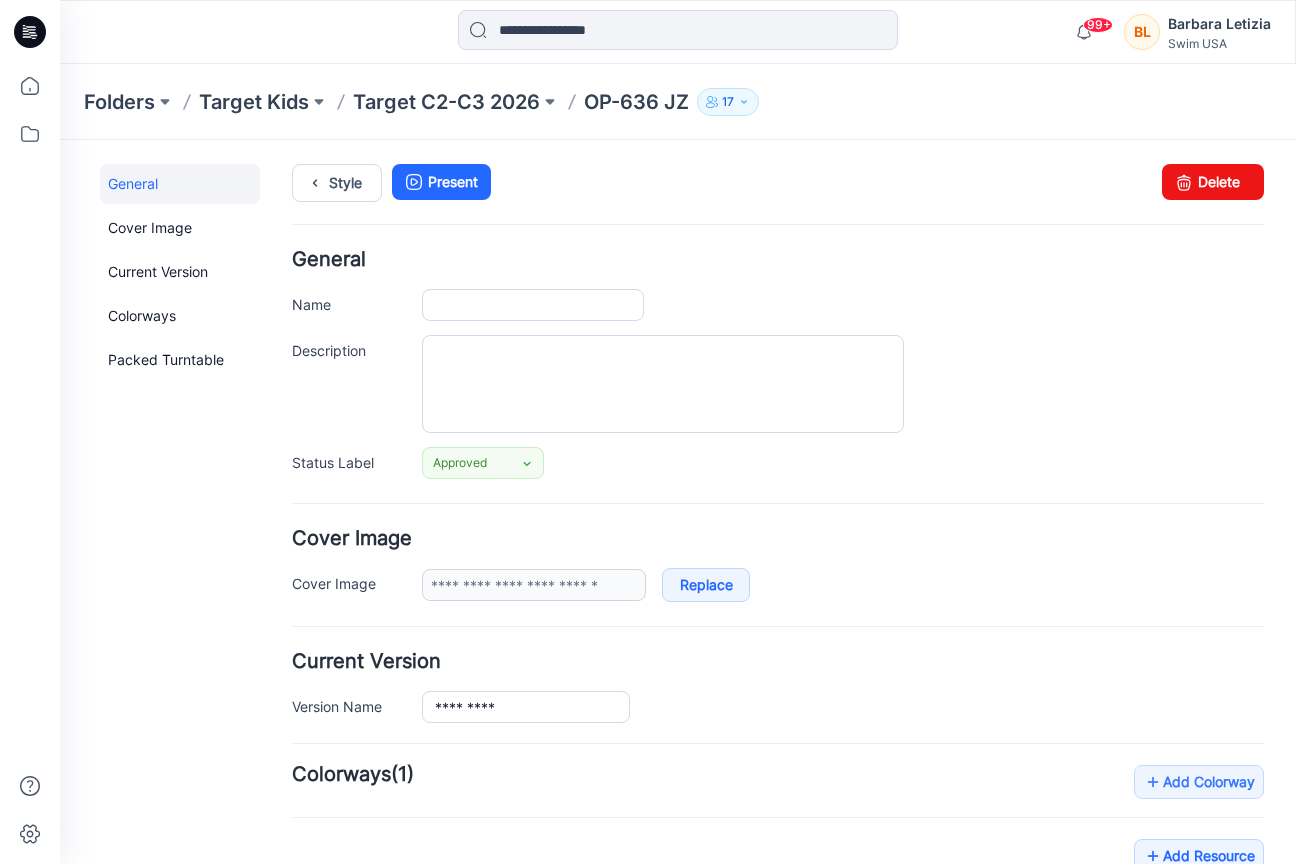 type on "*********" 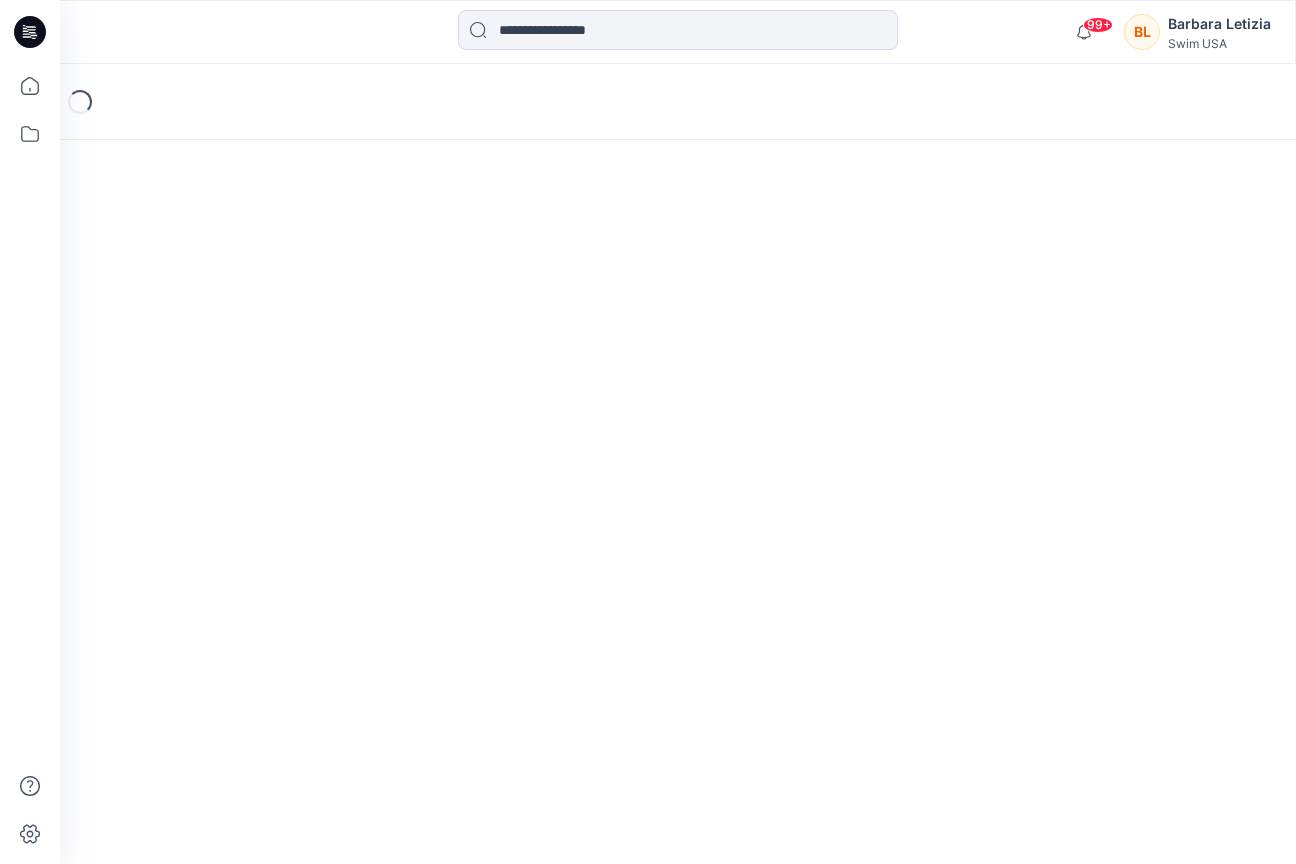 scroll, scrollTop: 0, scrollLeft: 0, axis: both 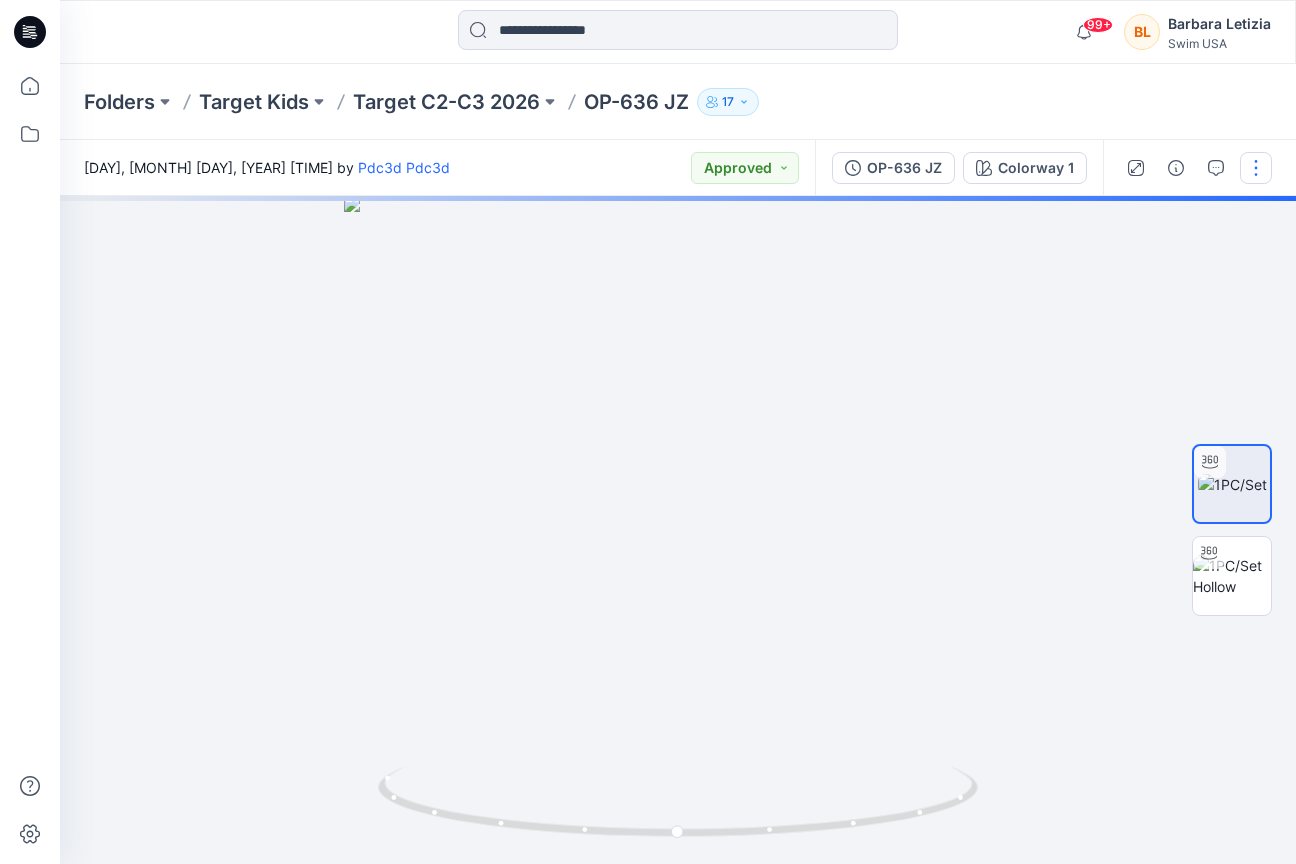 click at bounding box center [1256, 168] 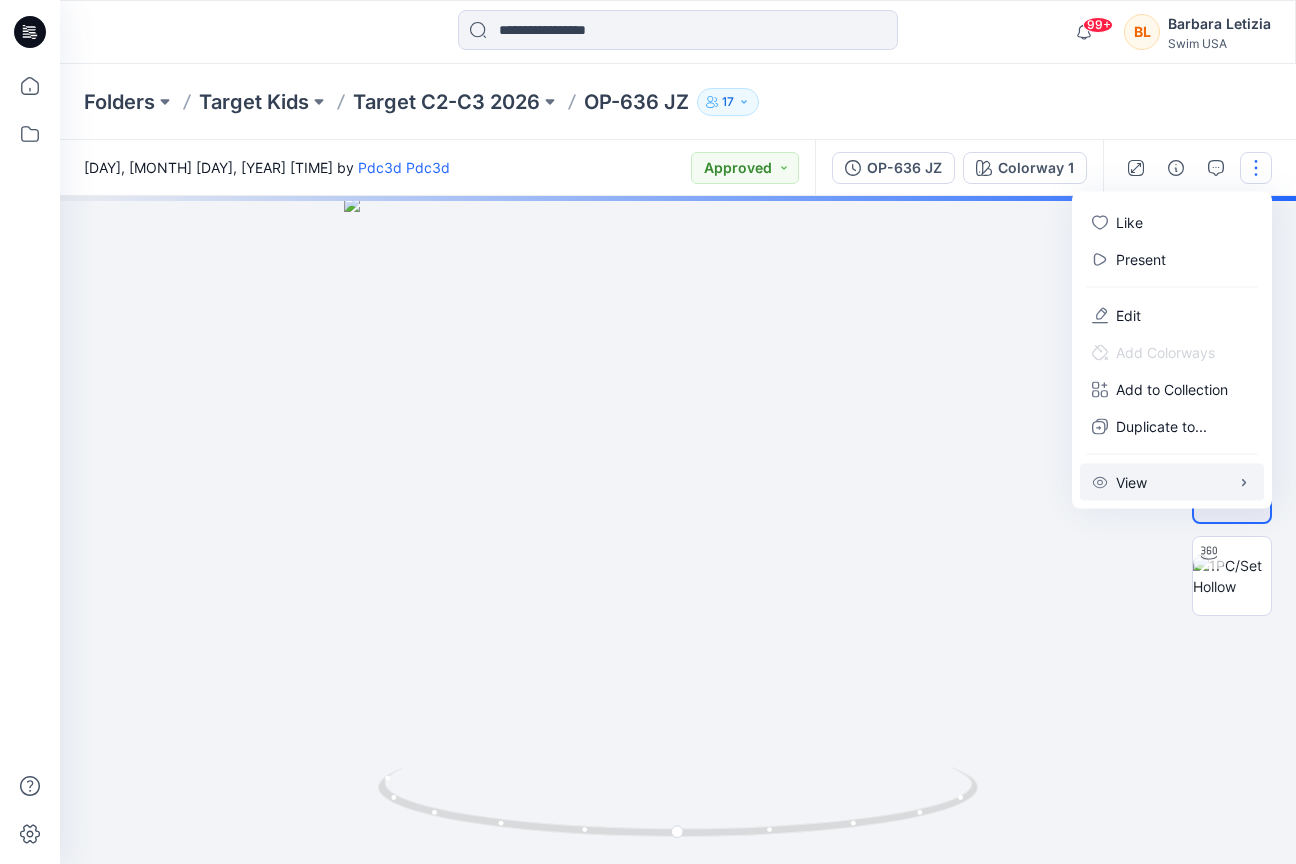 click on "View" at bounding box center [1131, 482] 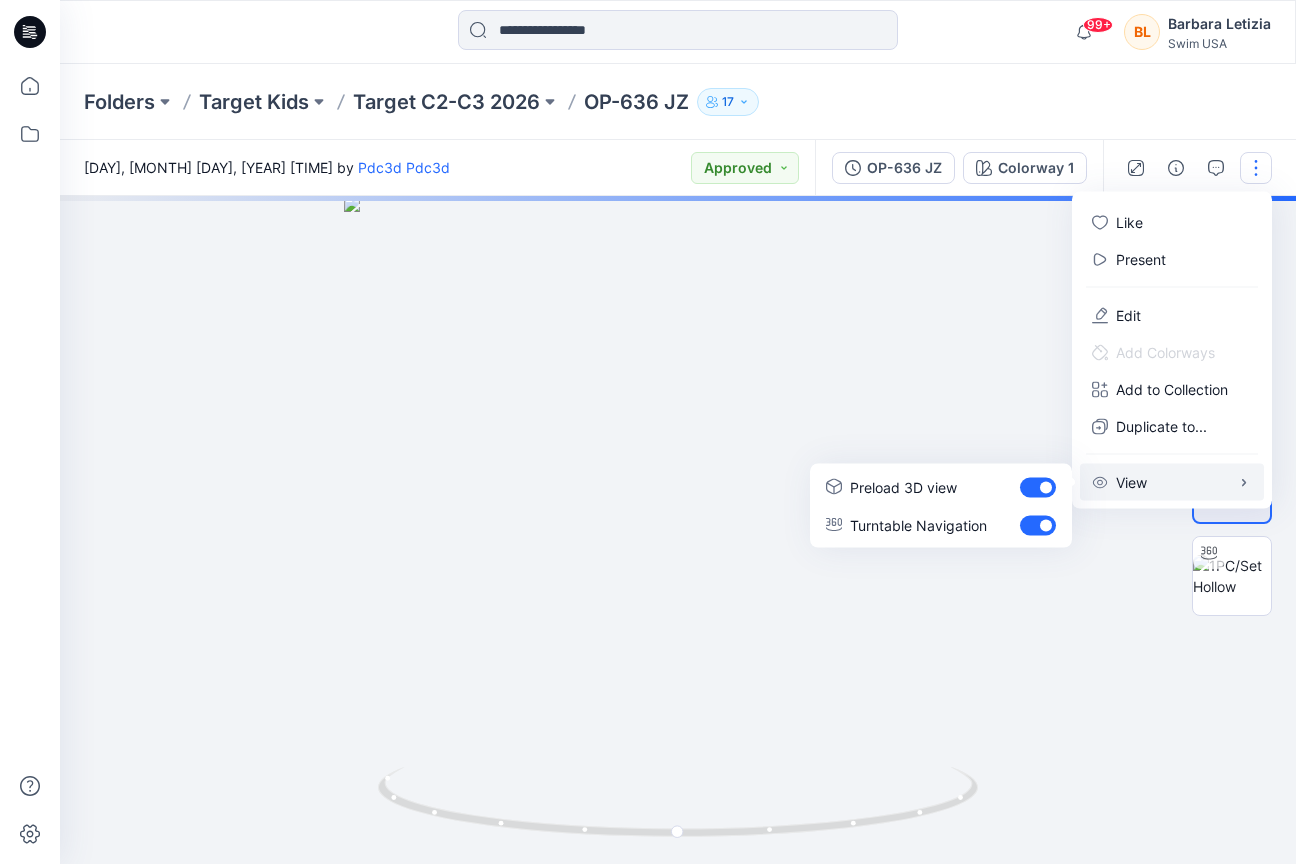 click on "View" at bounding box center (1131, 482) 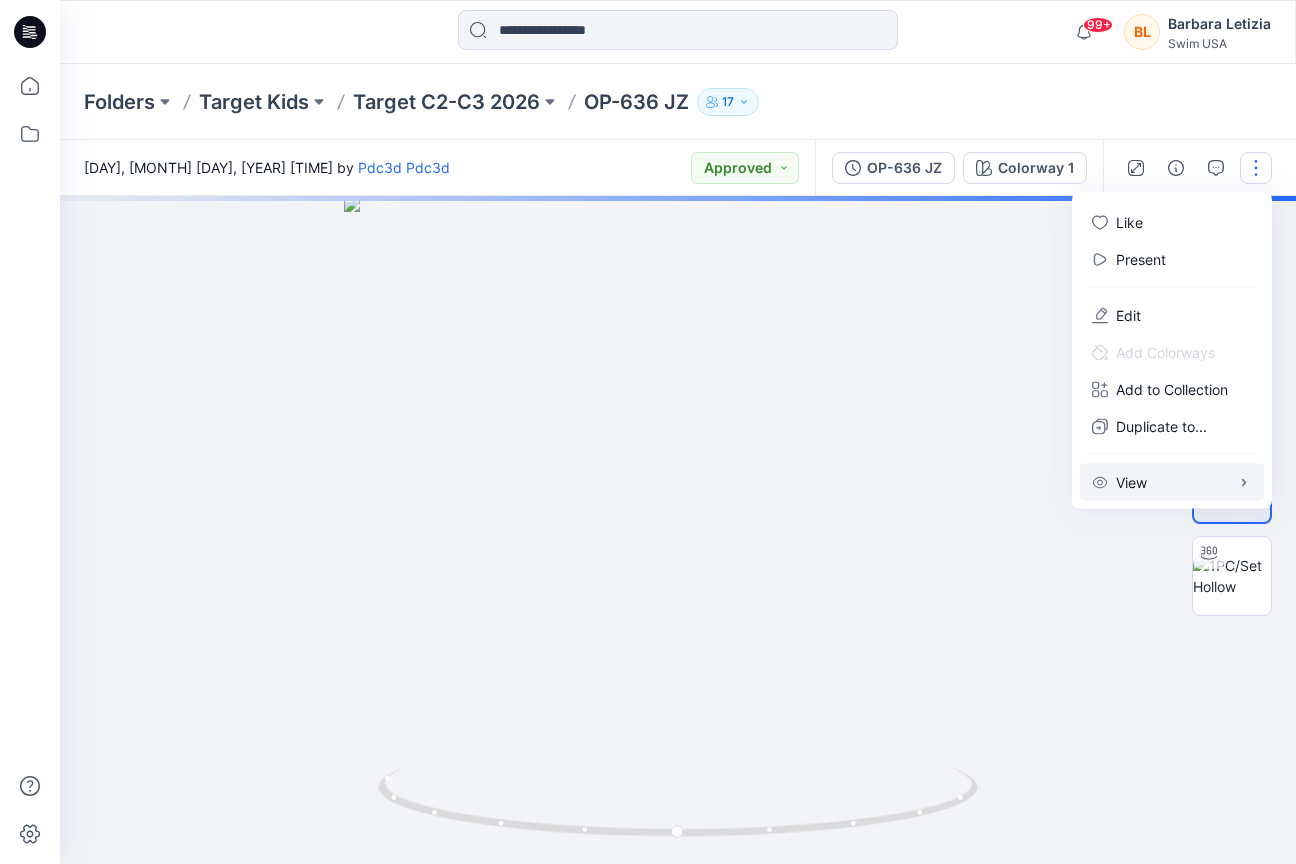 click on "View" at bounding box center (1131, 482) 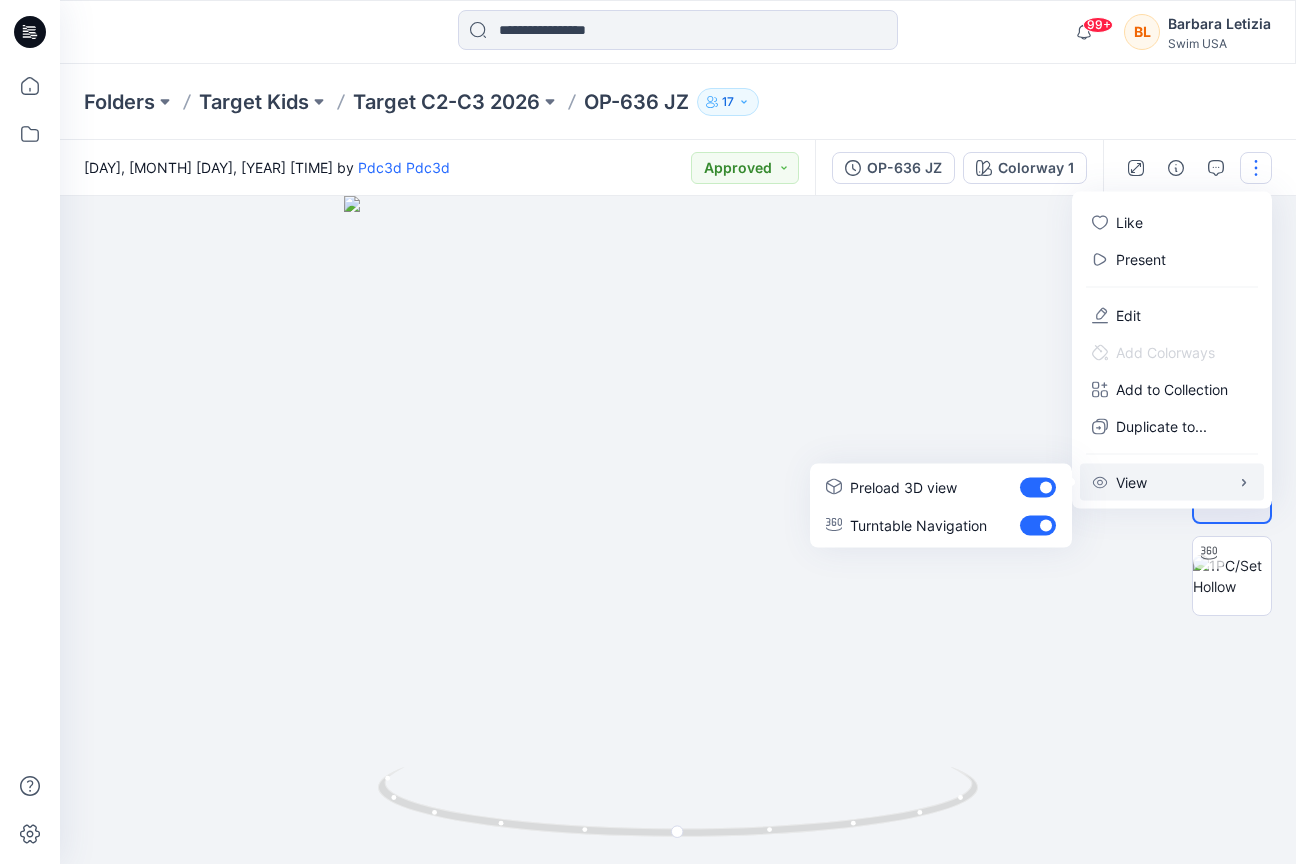 click on "View" at bounding box center (1131, 482) 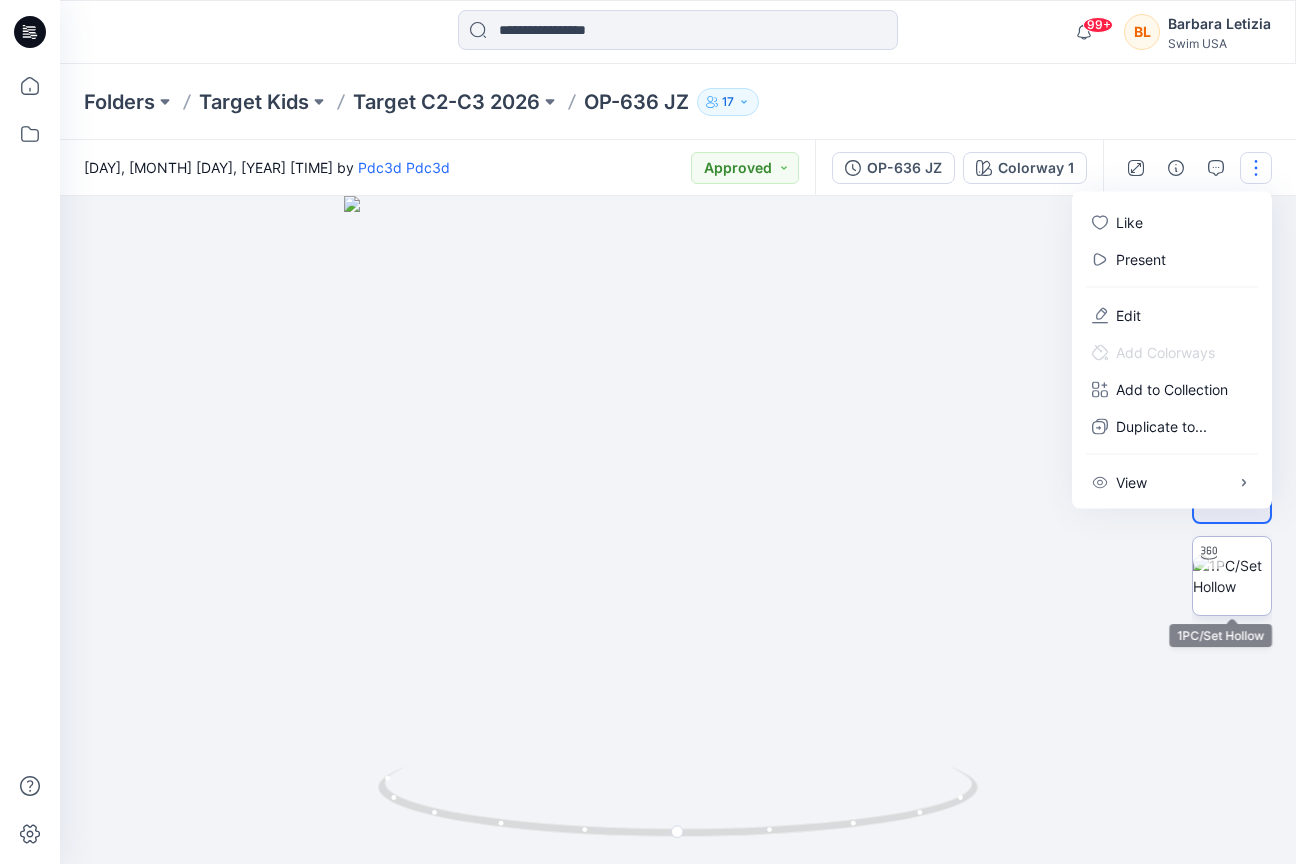 click at bounding box center [1232, 576] 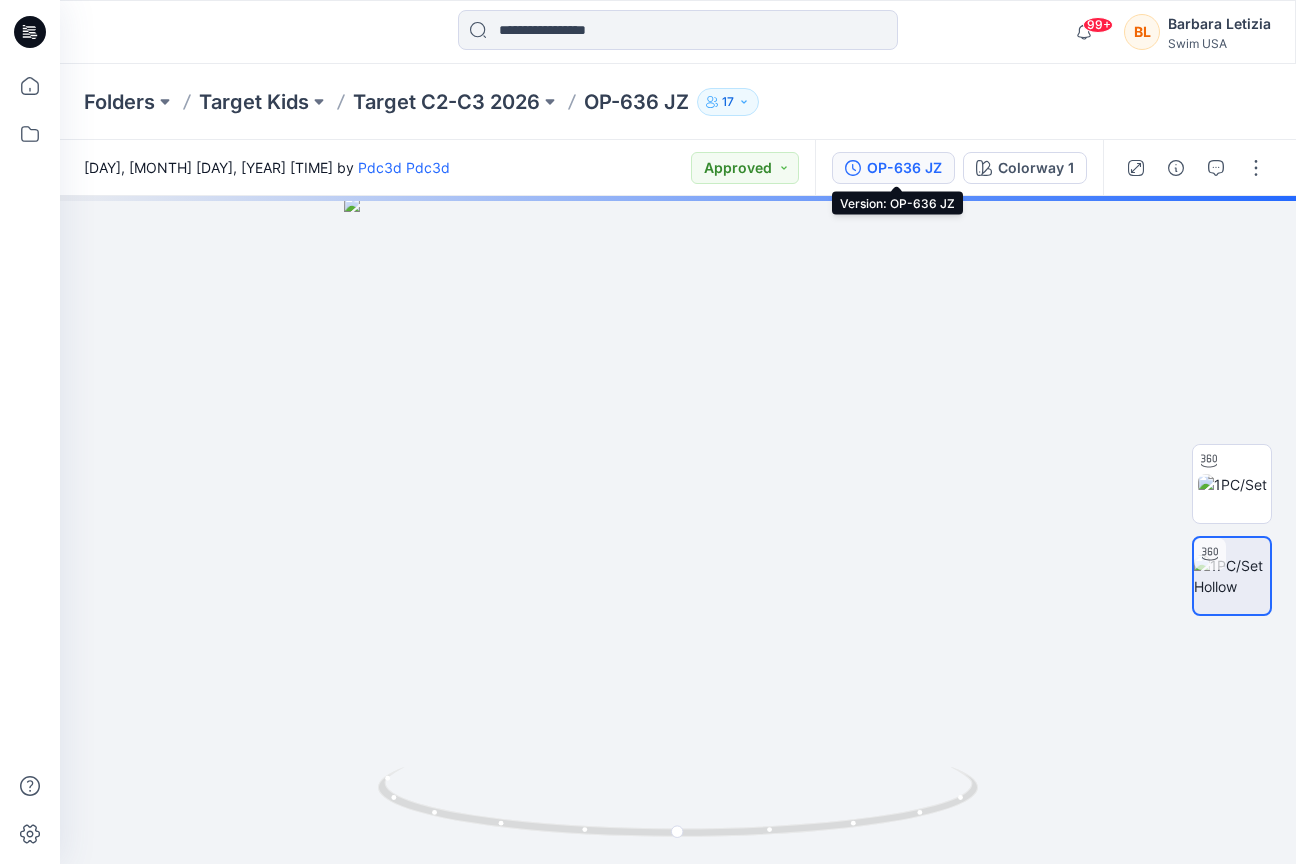 click on "OP-636 JZ" at bounding box center [904, 168] 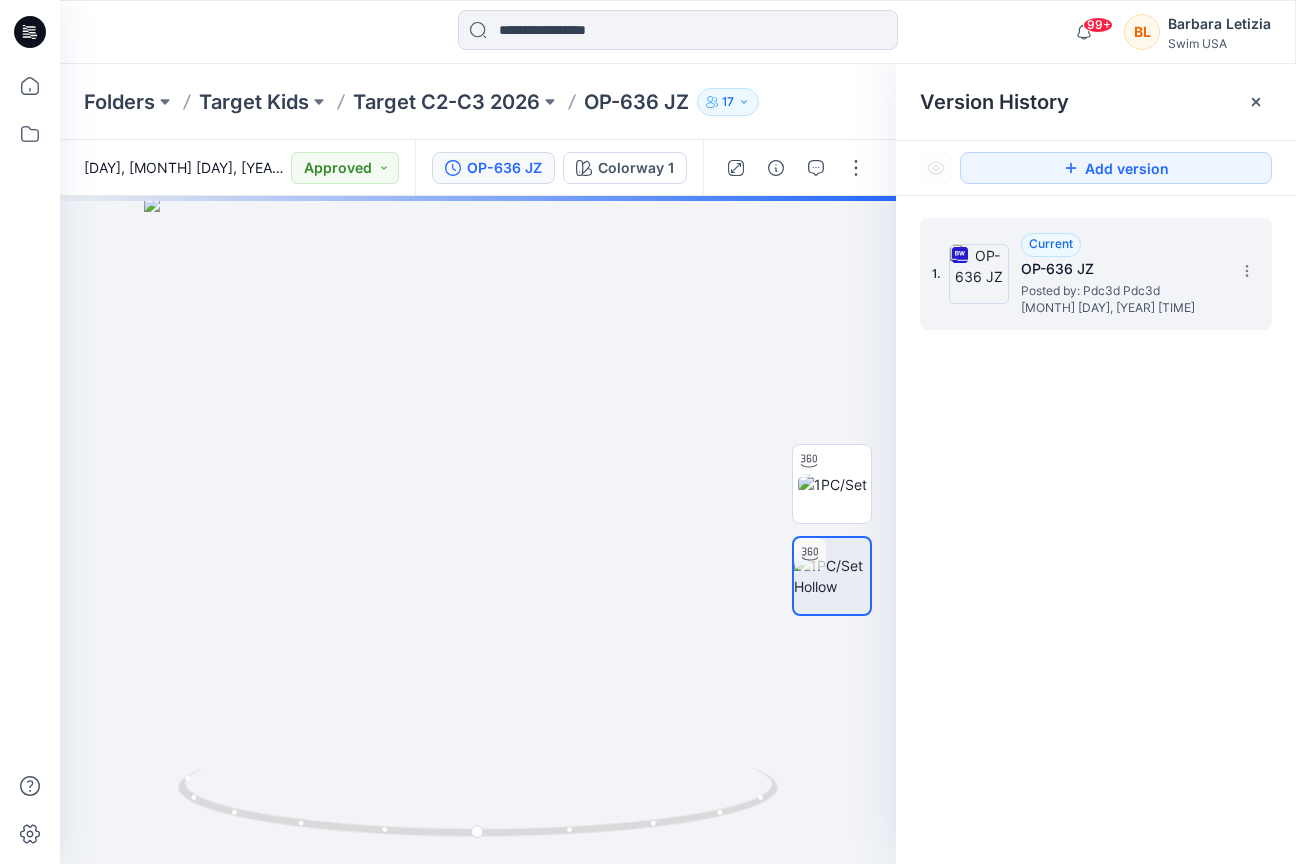 click at bounding box center (979, 274) 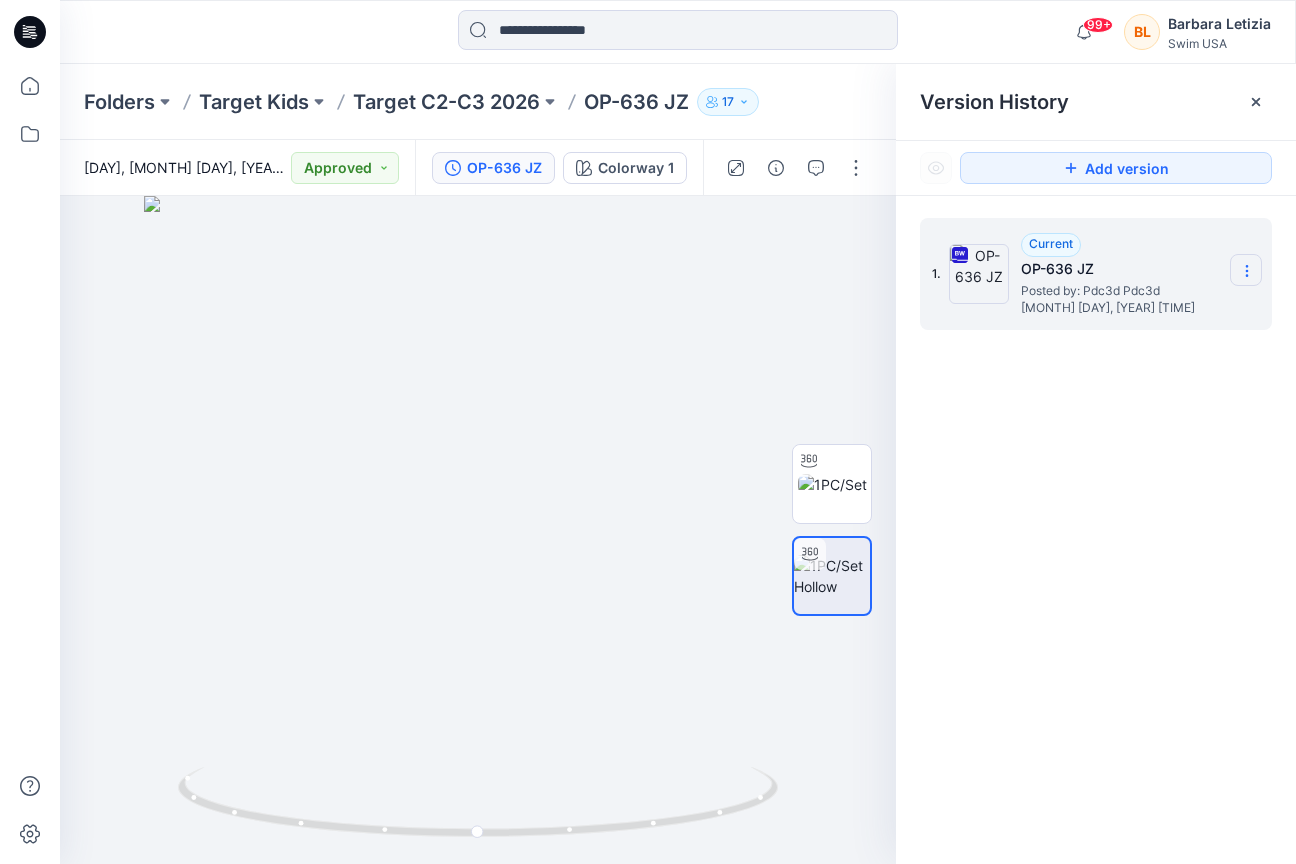 click at bounding box center [1246, 270] 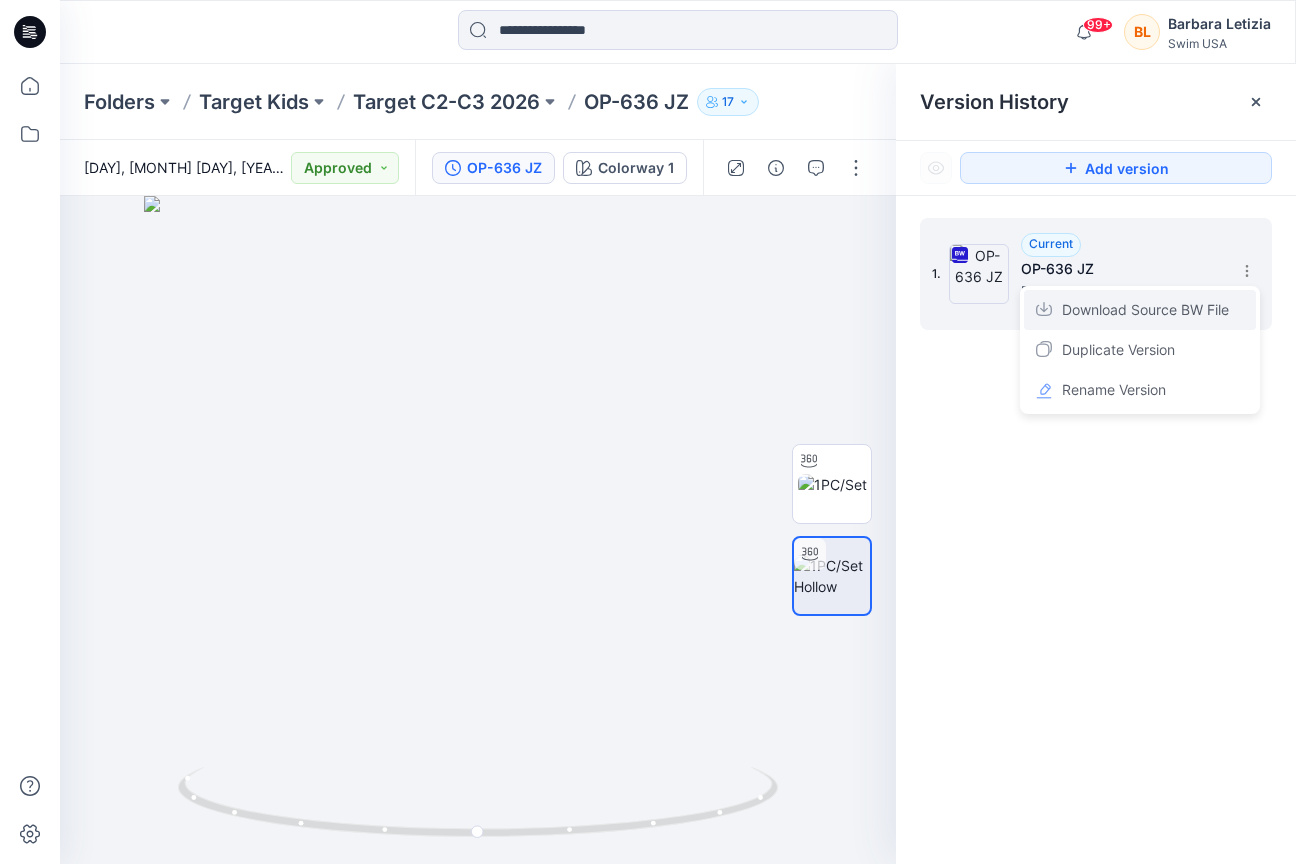 click on "Download Source BW File" at bounding box center (1145, 310) 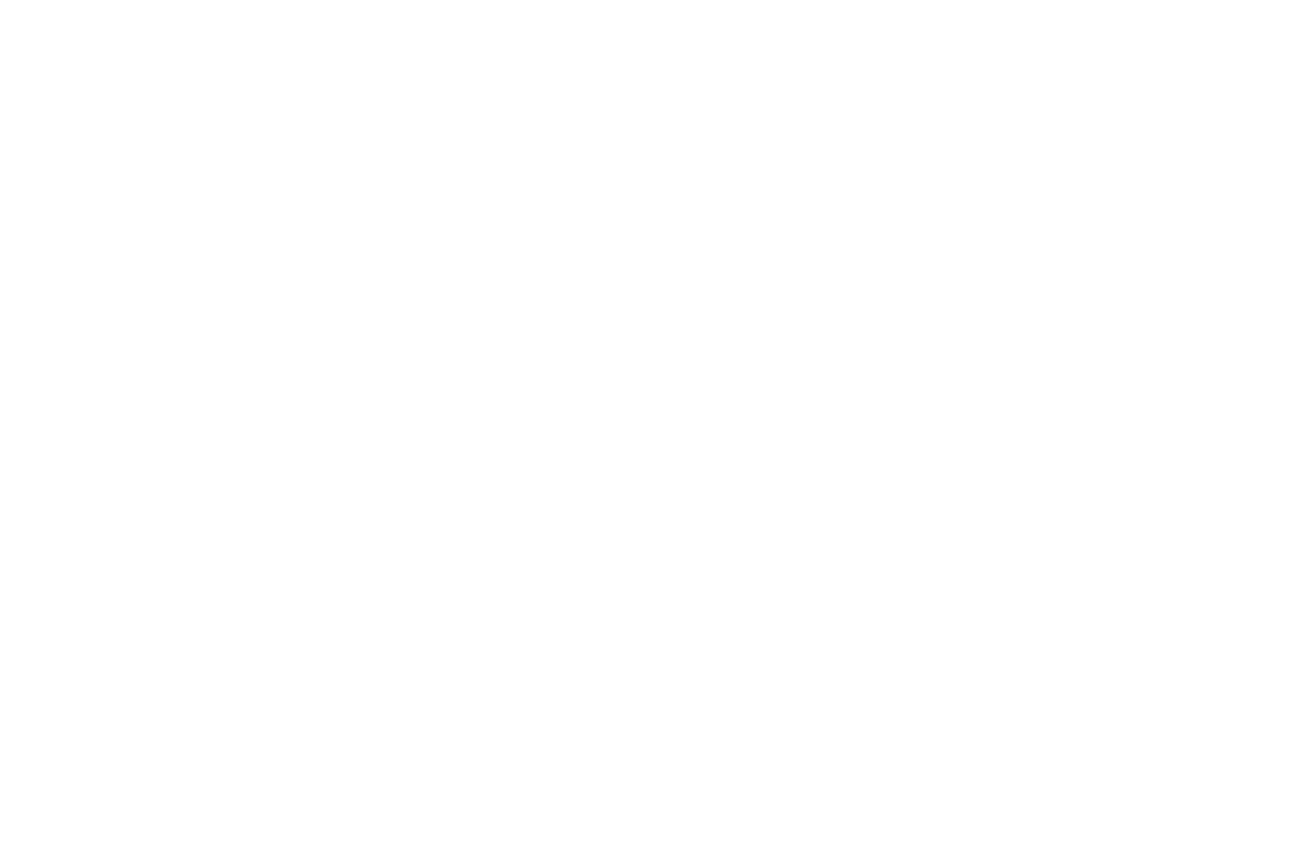 scroll, scrollTop: 0, scrollLeft: 0, axis: both 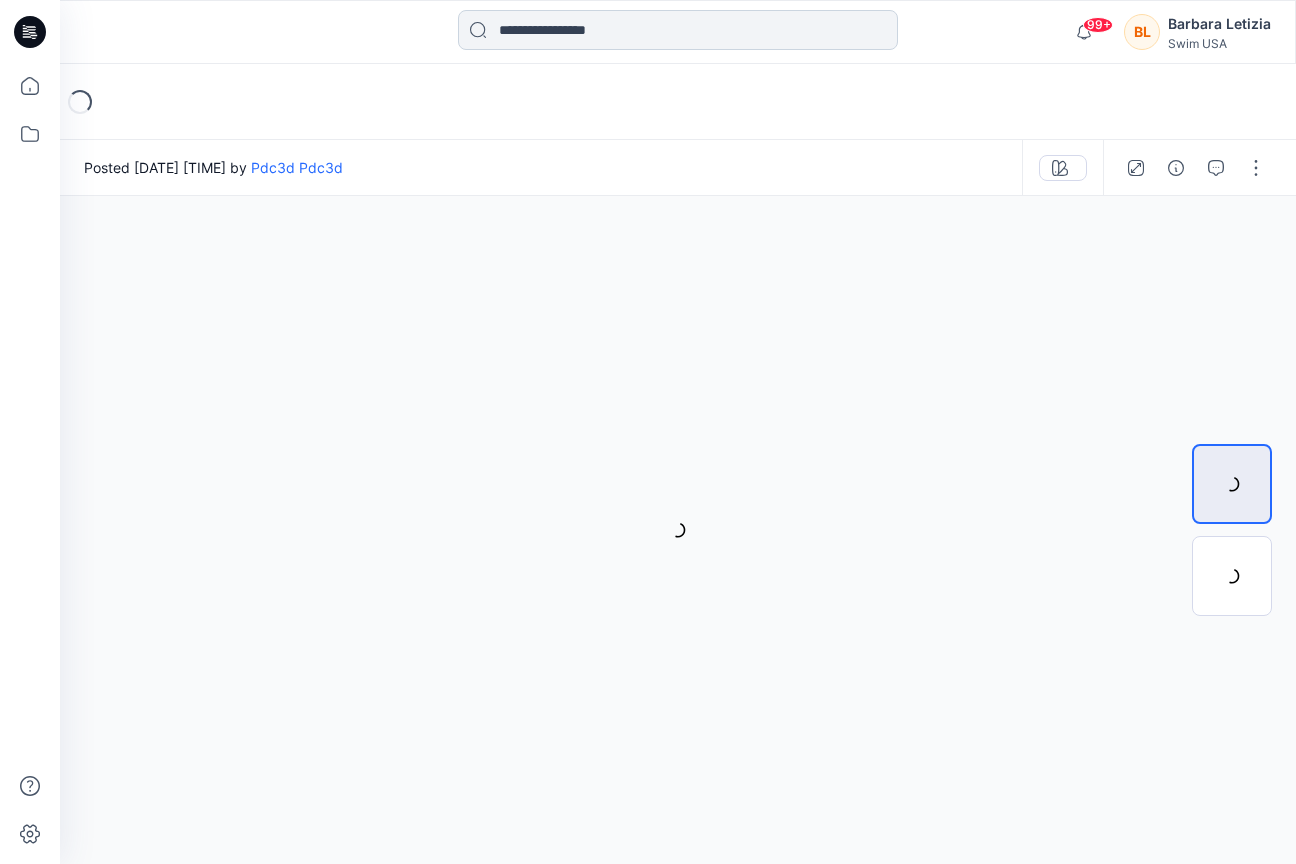 click at bounding box center [678, 30] 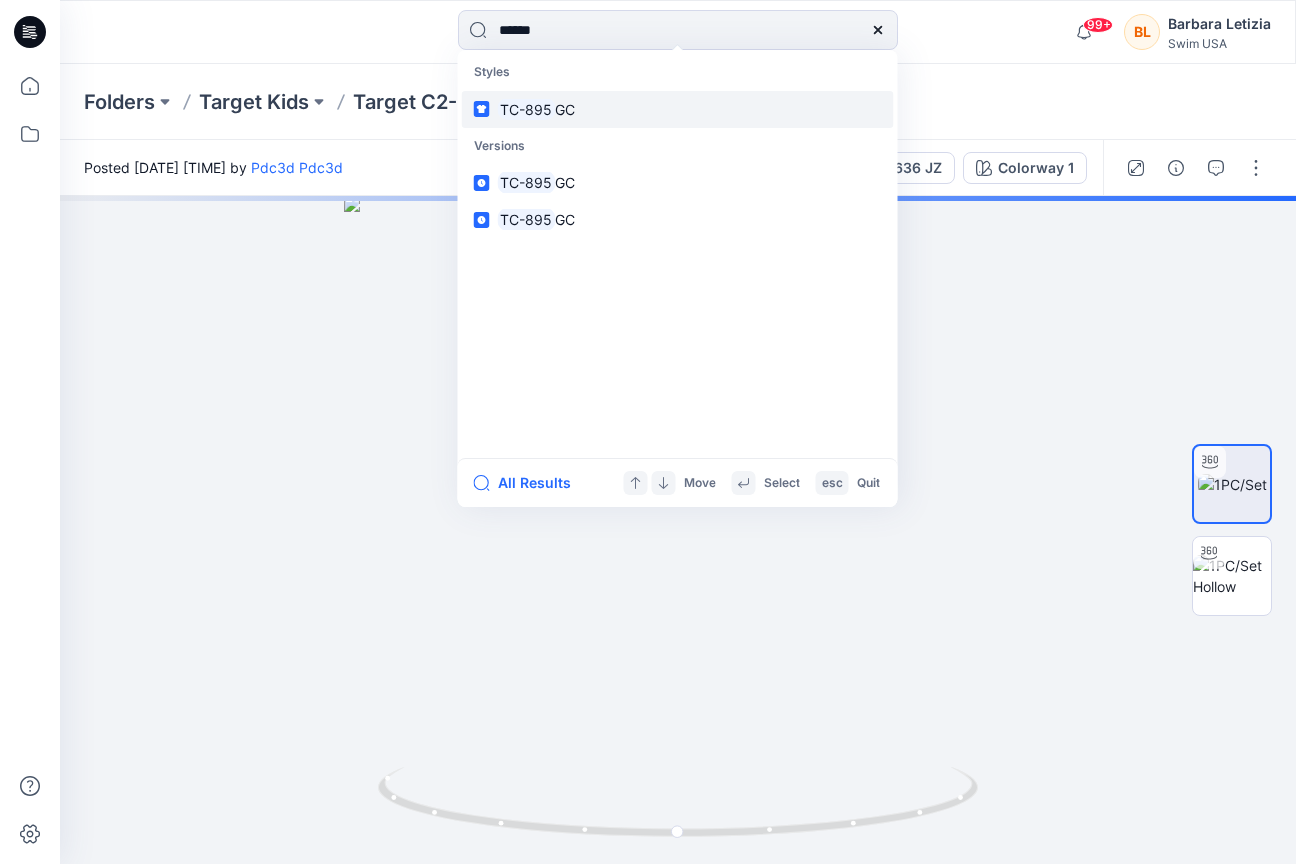 type on "******" 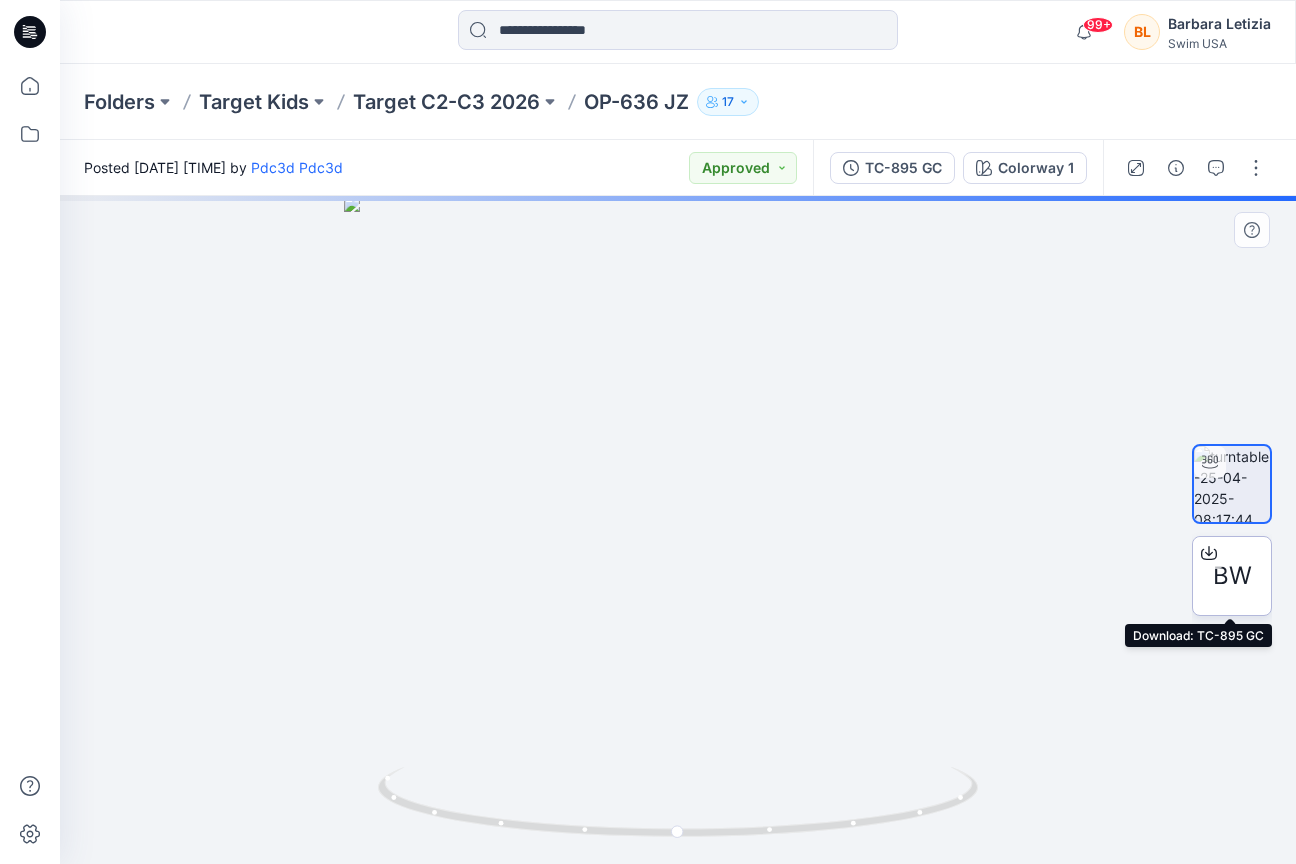 click on "BW" at bounding box center [1232, 576] 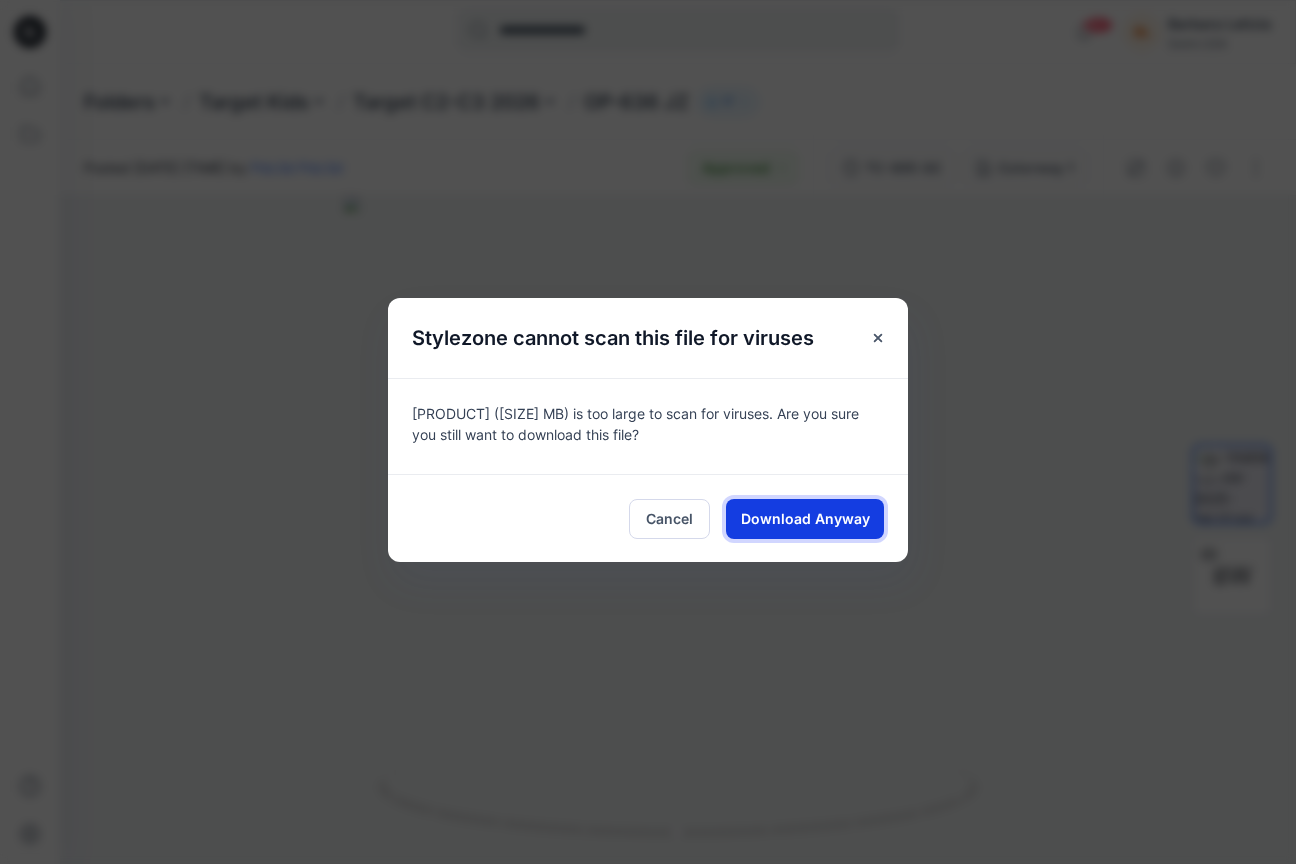 click on "Download Anyway" at bounding box center [805, 518] 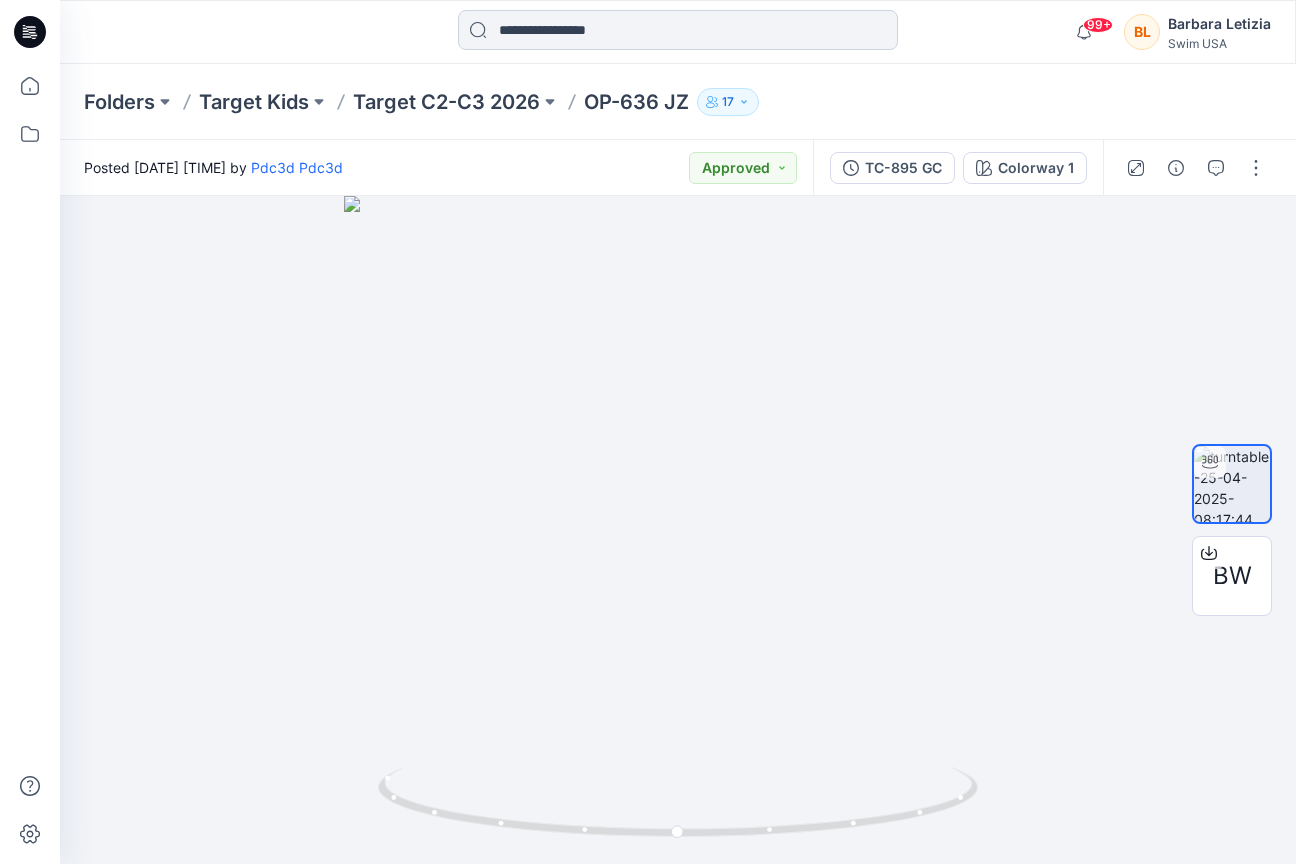 click at bounding box center (678, 30) 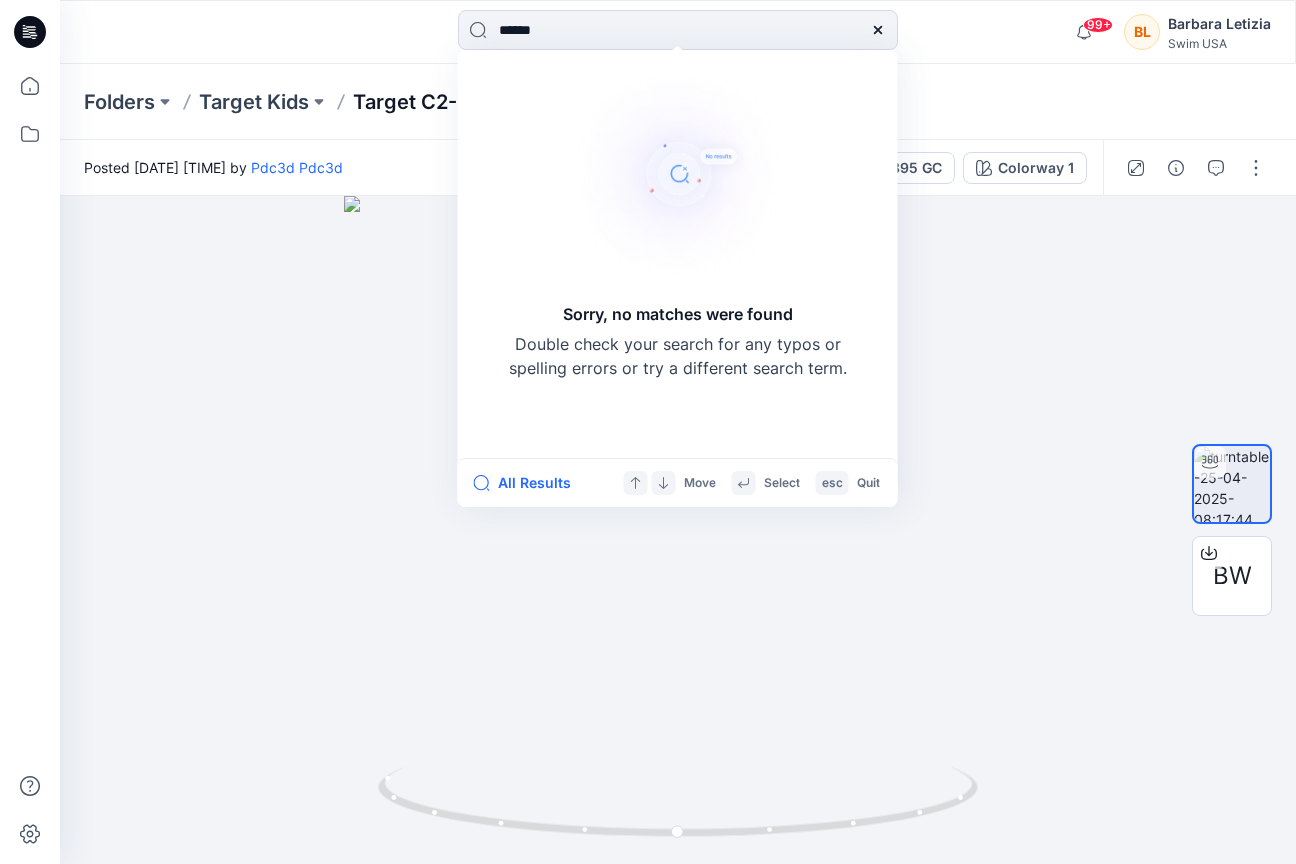 type on "******" 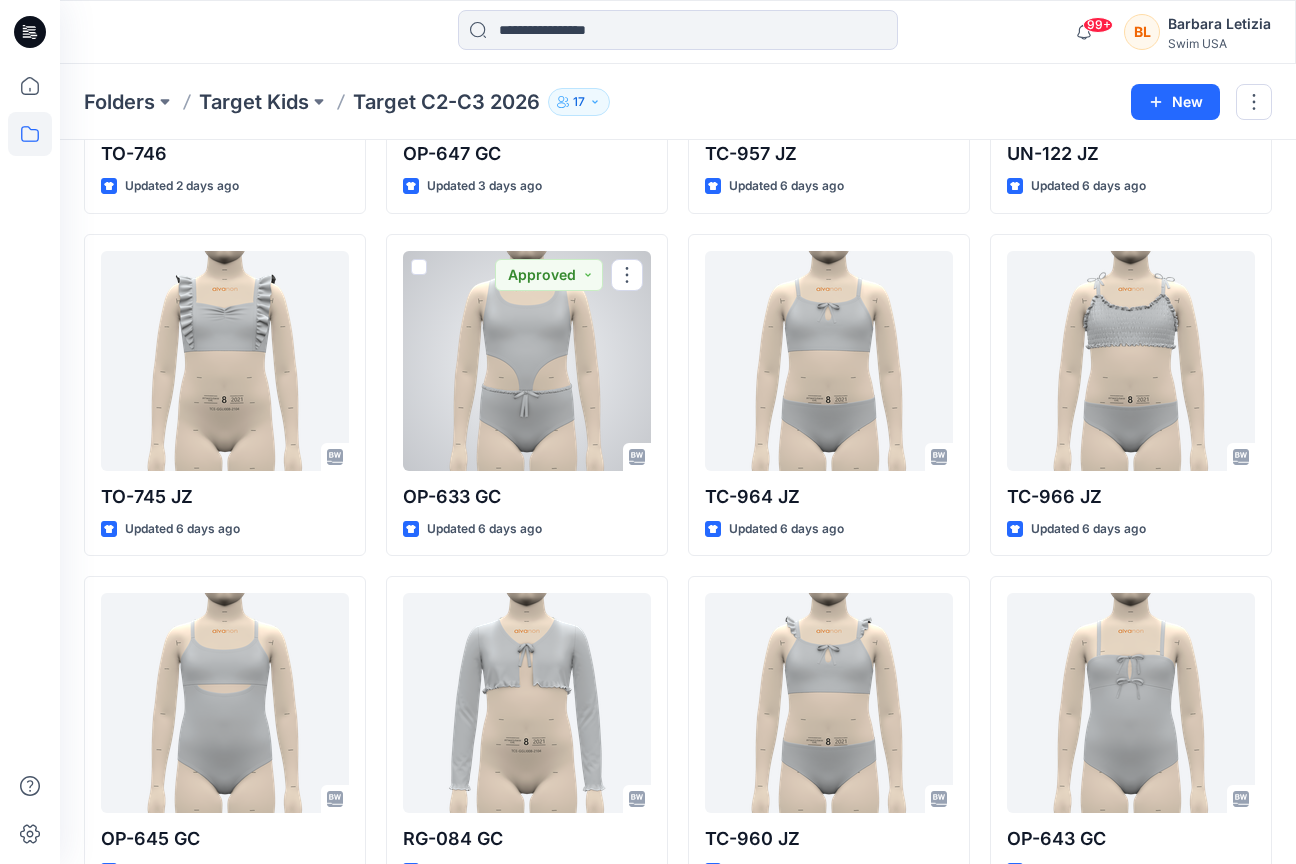 scroll, scrollTop: 1016, scrollLeft: 0, axis: vertical 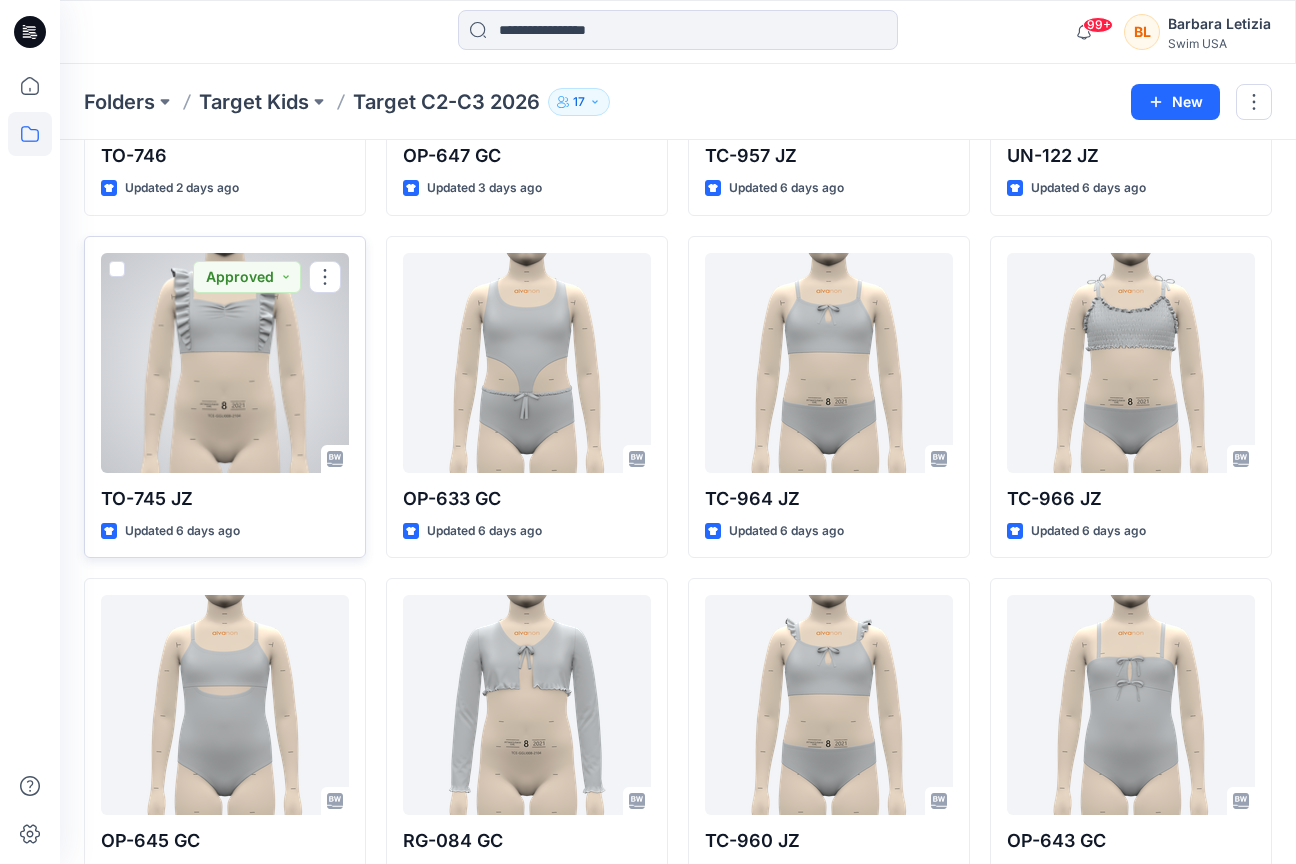 click at bounding box center [225, 363] 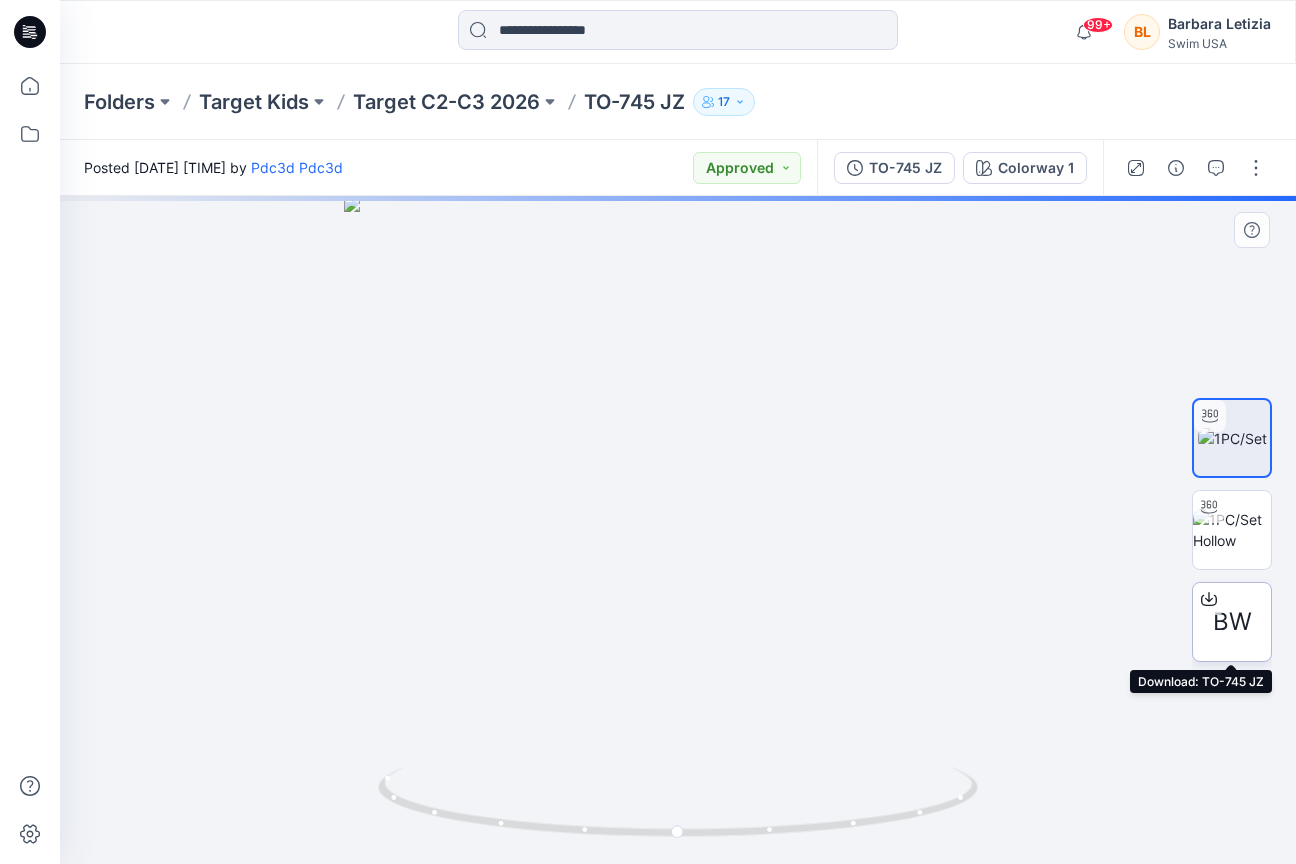 click at bounding box center [1209, 599] 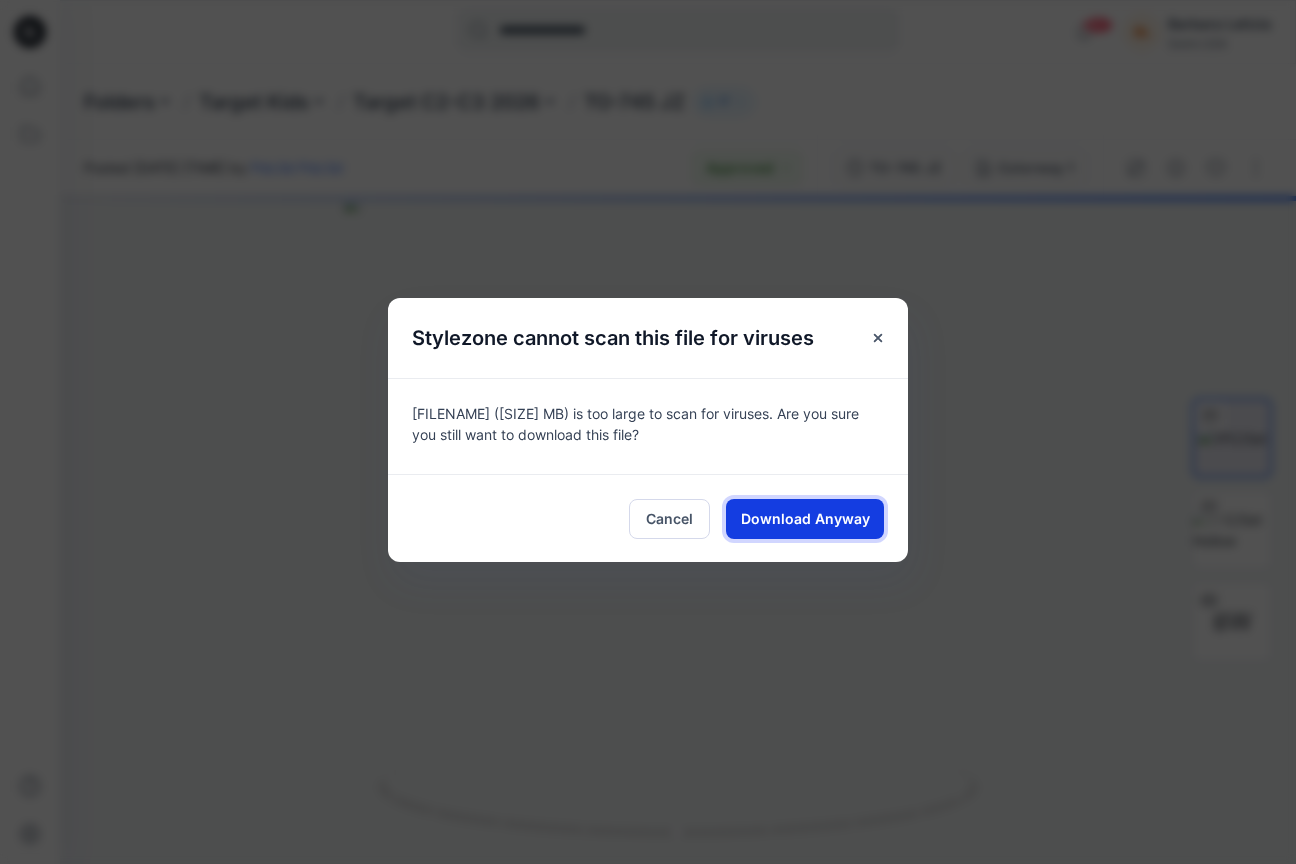 click on "Download Anyway" at bounding box center (805, 518) 